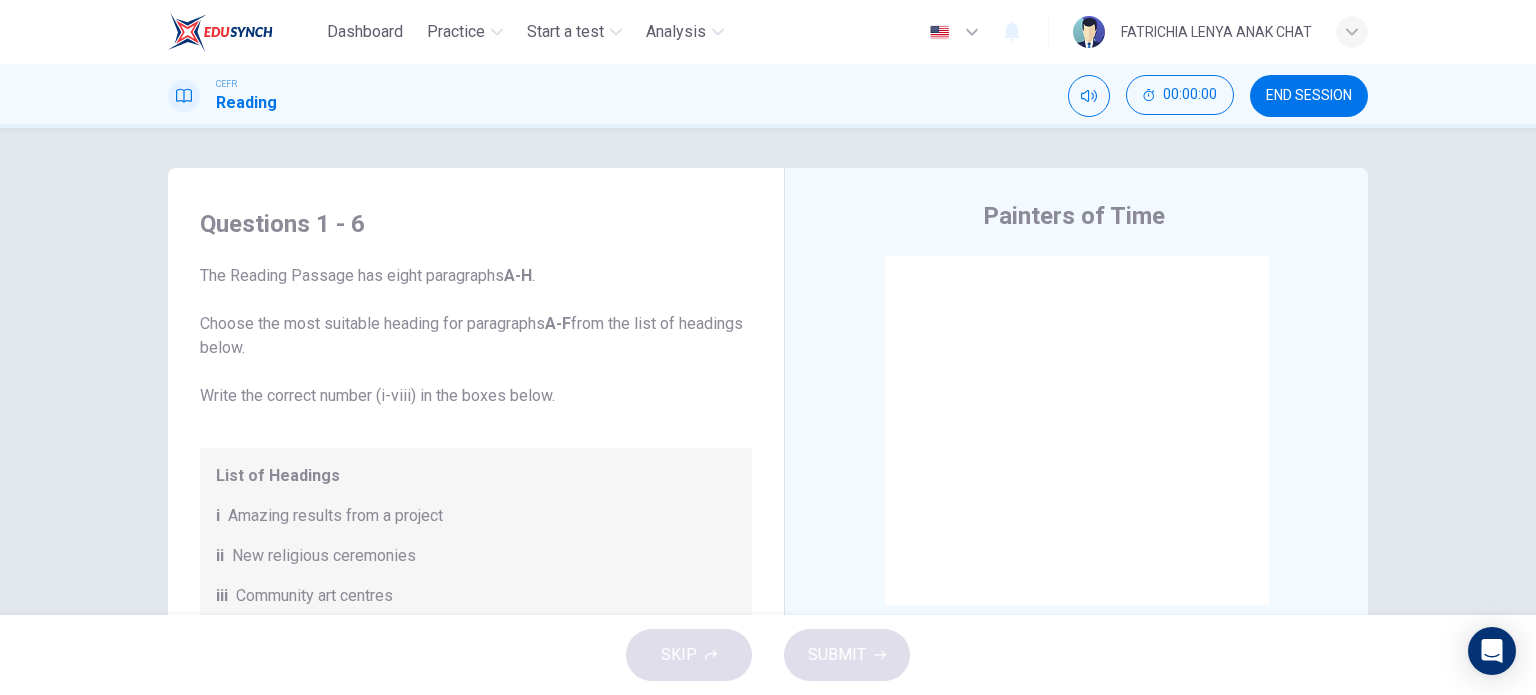 scroll, scrollTop: 0, scrollLeft: 0, axis: both 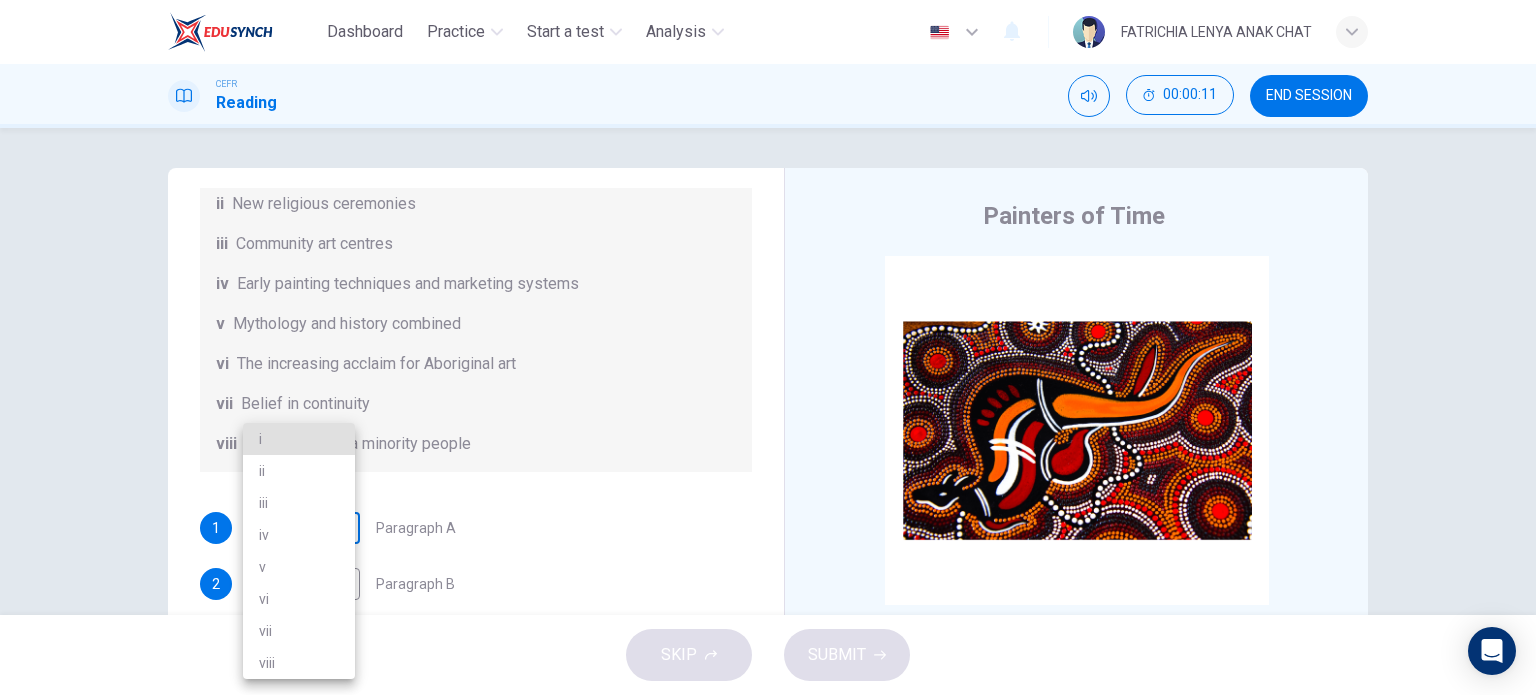 click on "Dashboard Practice Start a test Analysis English en ​ FATRICHIA LENYA ANAK CHAT CEFR Reading 00:00:11 END SESSION Questions 1 - 6 The Reading Passage has eight paragraphs  A-H .
Choose the most suitable heading for paragraphs  A-F  from the list of headings below.
Write the correct number (i-viii) in the boxes below. List of Headings i Amazing results from a project ii New religious ceremonies iii Community art centres iv Early painting techniques and marketing systems v Mythology and history combined vi The increasing acclaim for Aboriginal art vii Belief in continuity viii Oppression of a minority people 1 ​ ​ Paragraph A 2 ​ ​ Paragraph B 3 ​ ​ Paragraph C 4 ​ ​ Paragraph D 5 ​ ​ Paragraph E 6 ​ ​ Paragraph F Painters of Time CLICK TO ZOOM Click to Zoom A B C D E F G H  [DATE], Aboriginal painting has become a great success. Some works sell for more than $25,000, and exceptional items may fetch as much as $180,000 in [GEOGRAPHIC_DATA]. SKIP SUBMIT Dashboard Practice Start a test Analysis" at bounding box center [768, 347] 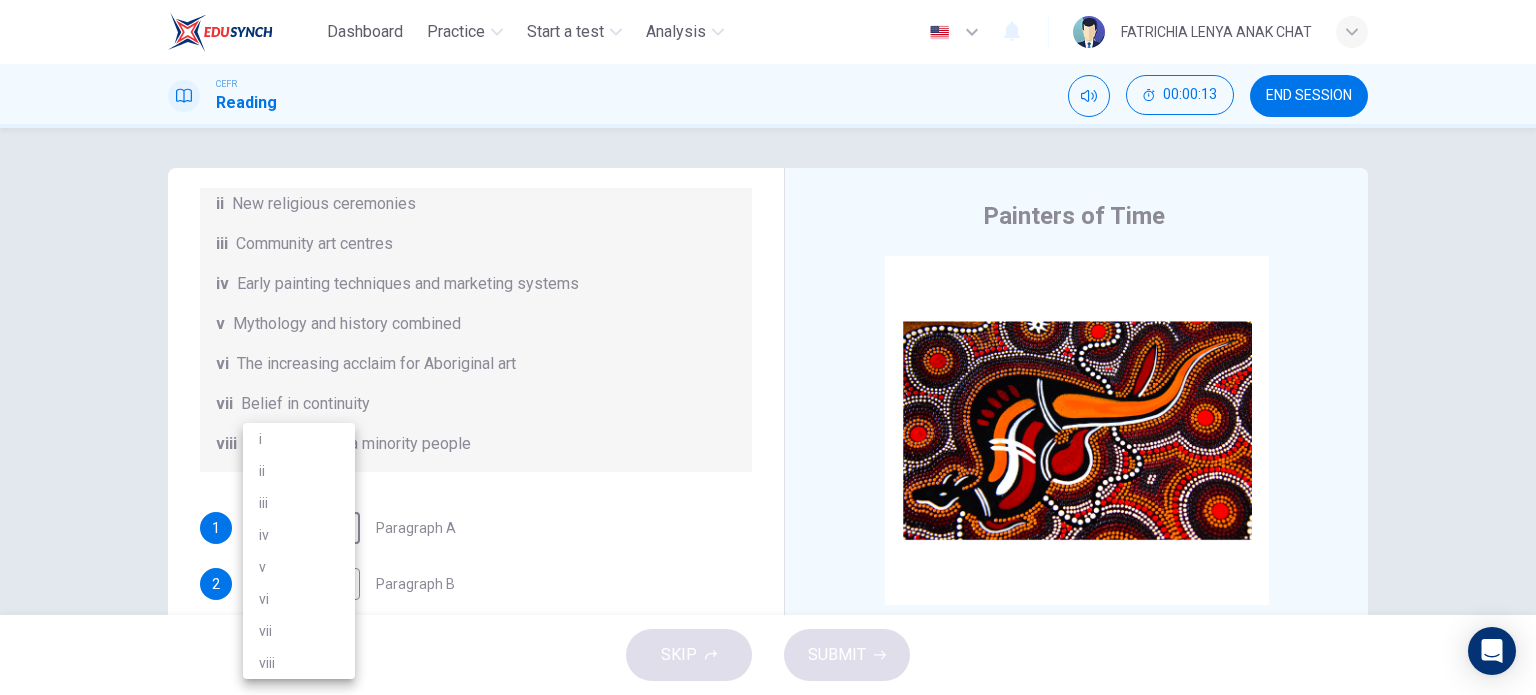 click at bounding box center [768, 347] 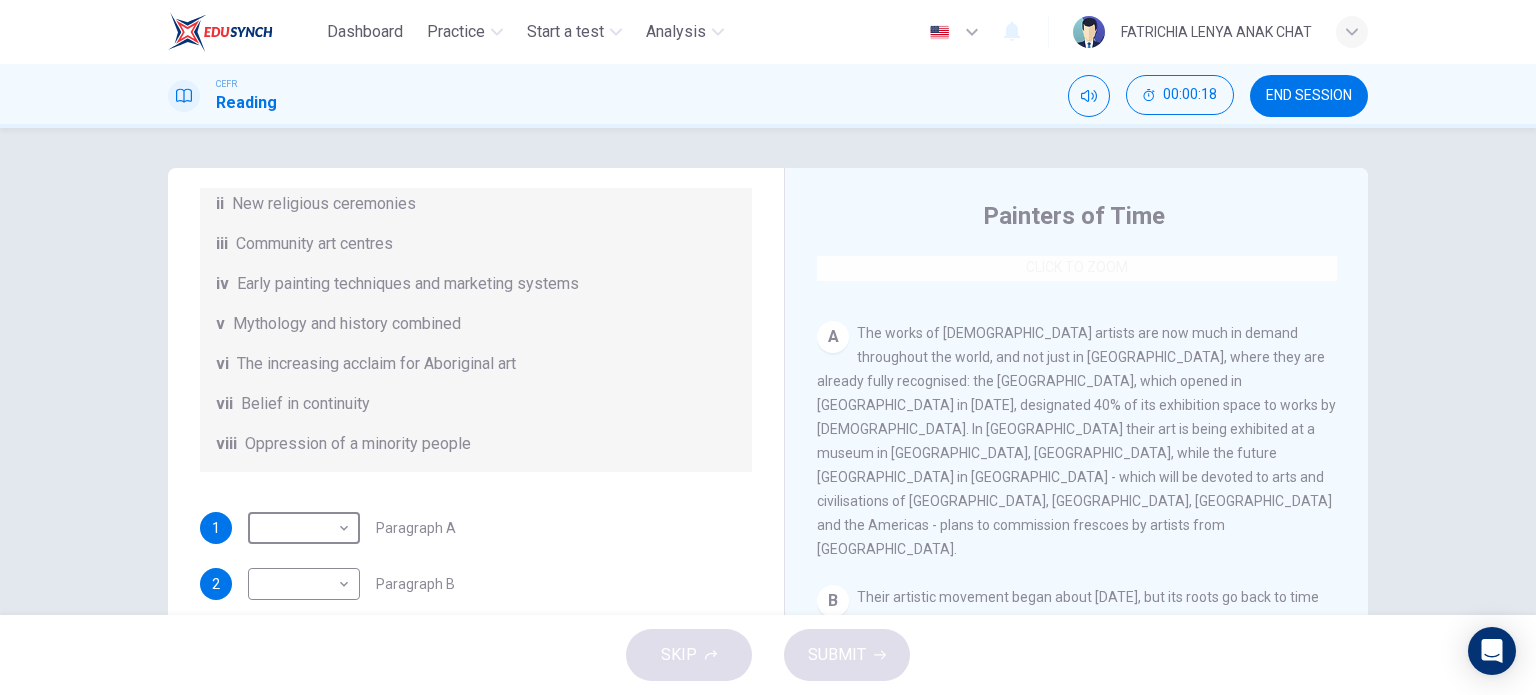 scroll, scrollTop: 356, scrollLeft: 0, axis: vertical 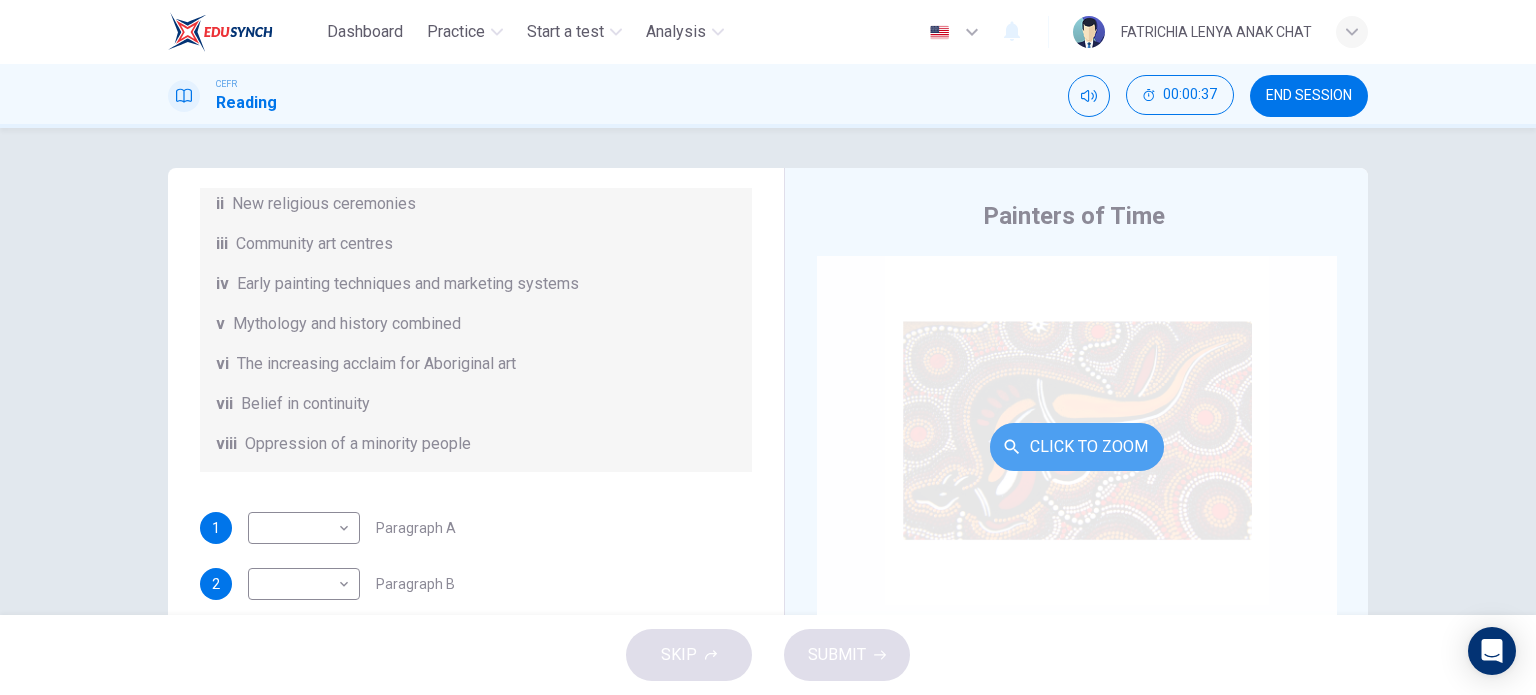 click on "Click to Zoom" at bounding box center (1077, 447) 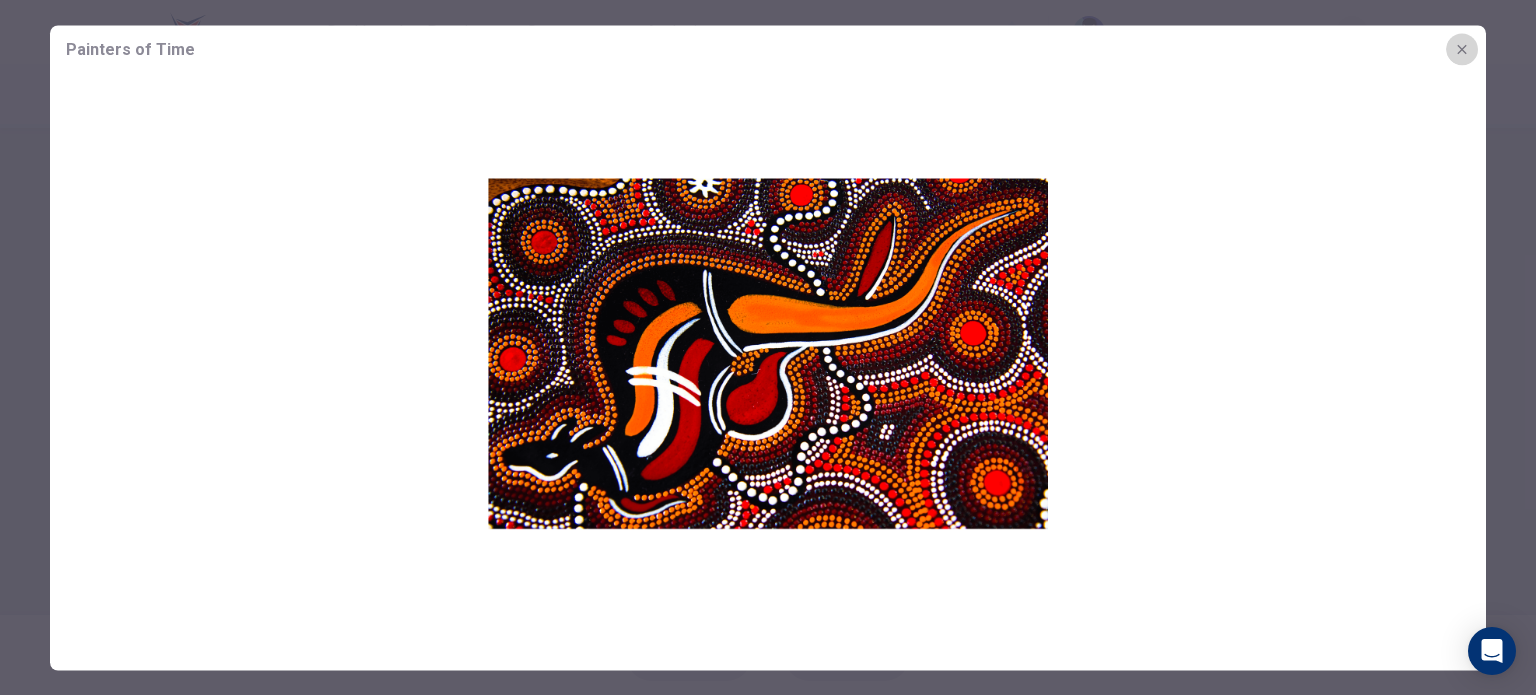 click 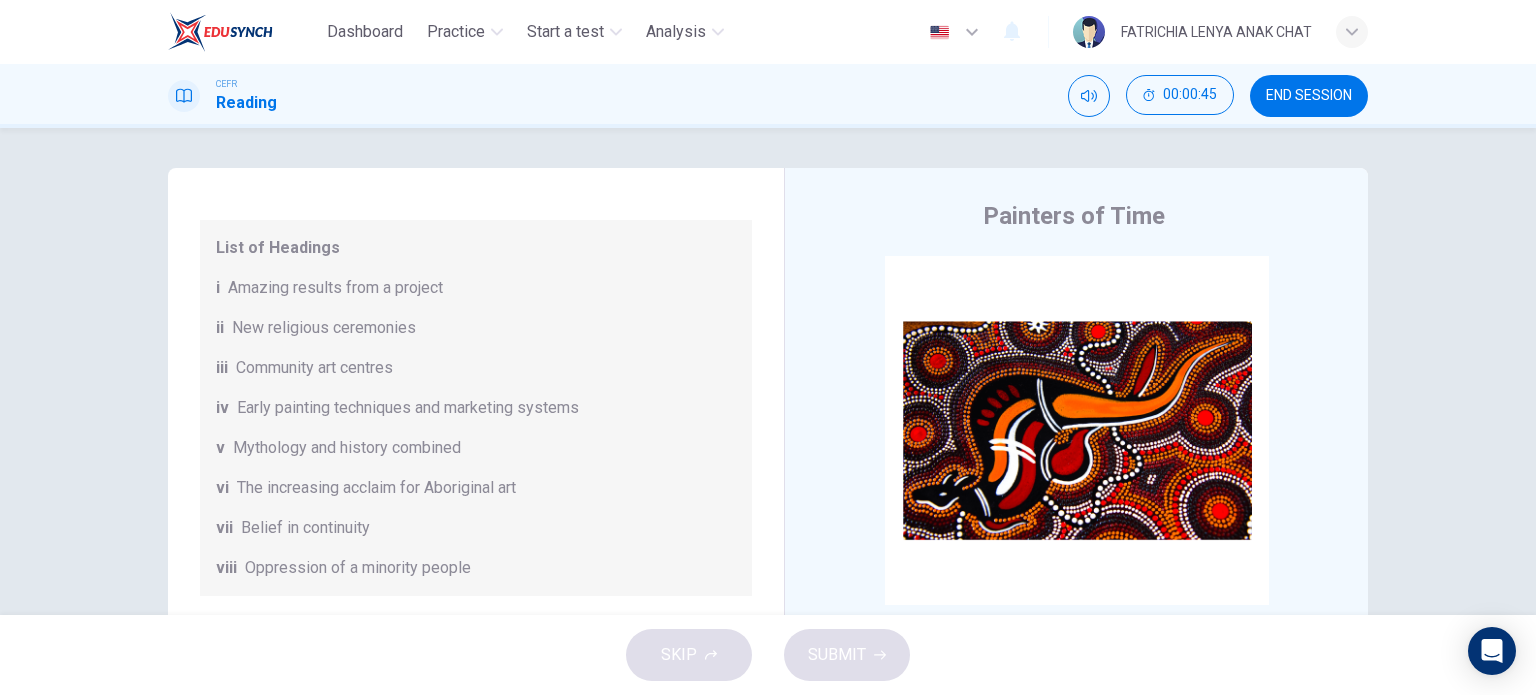 scroll, scrollTop: 352, scrollLeft: 0, axis: vertical 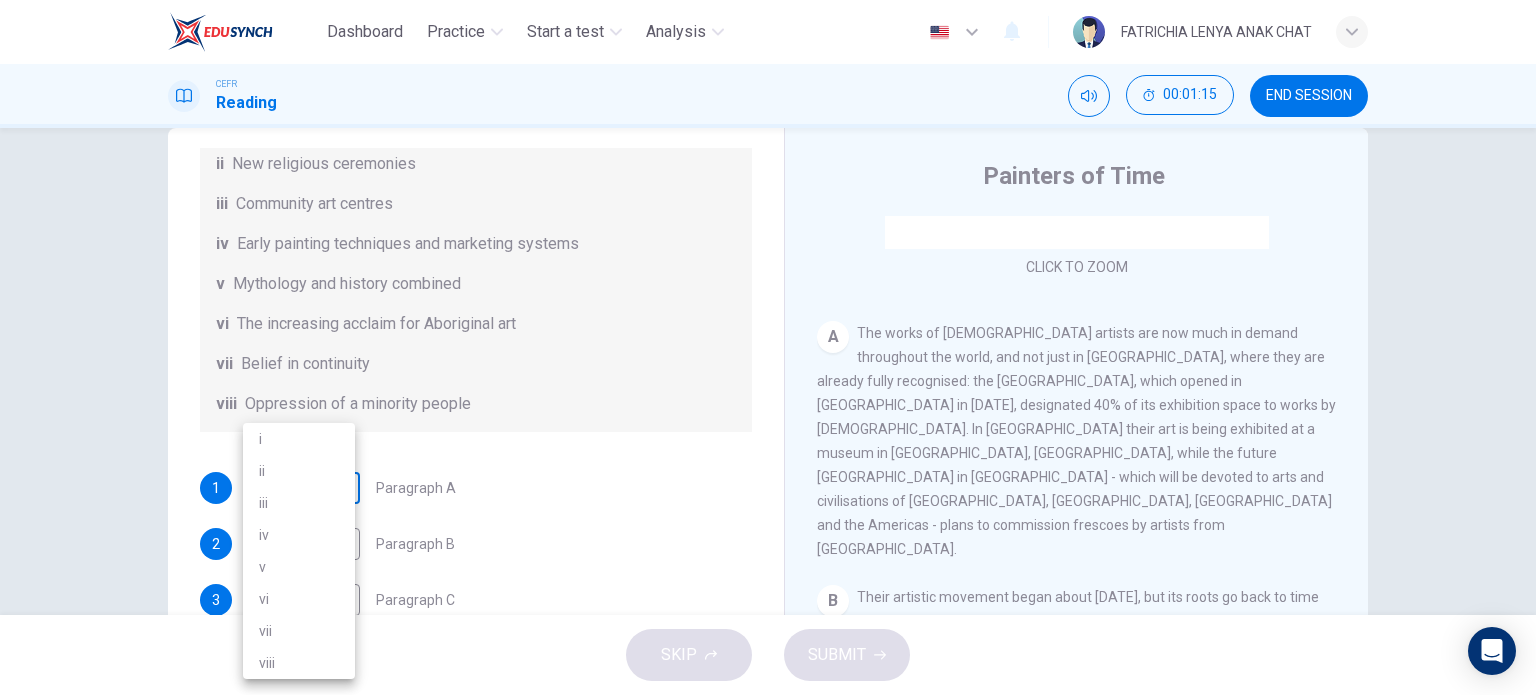 click on "Dashboard Practice Start a test Analysis English en ​ FATRICHIA LENYA ANAK CHAT CEFR Reading 00:01:15 END SESSION Questions 1 - 6 The Reading Passage has eight paragraphs  A-H .
Choose the most suitable heading for paragraphs  A-F  from the list of headings below.
Write the correct number (i-viii) in the boxes below. List of Headings i Amazing results from a project ii New religious ceremonies iii Community art centres iv Early painting techniques and marketing systems v Mythology and history combined vi The increasing acclaim for Aboriginal art vii Belief in continuity viii Oppression of a minority people 1 ​ ​ Paragraph A 2 ​ ​ Paragraph B 3 ​ ​ Paragraph C 4 ​ ​ Paragraph D 5 ​ ​ Paragraph E 6 ​ ​ Paragraph F Painters of Time CLICK TO ZOOM Click to Zoom A B C D E F G H  [DATE], Aboriginal painting has become a great success. Some works sell for more than $25,000, and exceptional items may fetch as much as $180,000 in [GEOGRAPHIC_DATA]. SKIP SUBMIT Dashboard Practice Start a test Analysis" at bounding box center [768, 347] 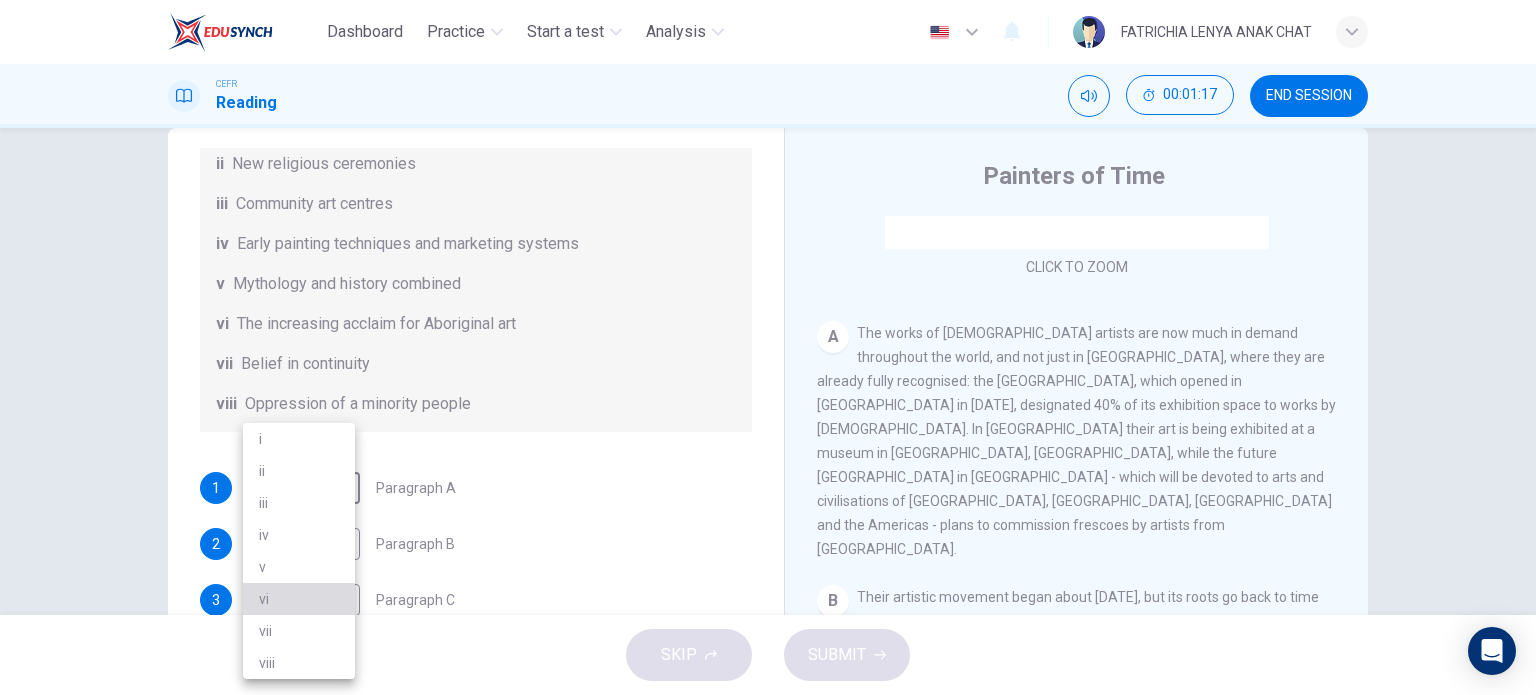 click on "vi" at bounding box center [299, 599] 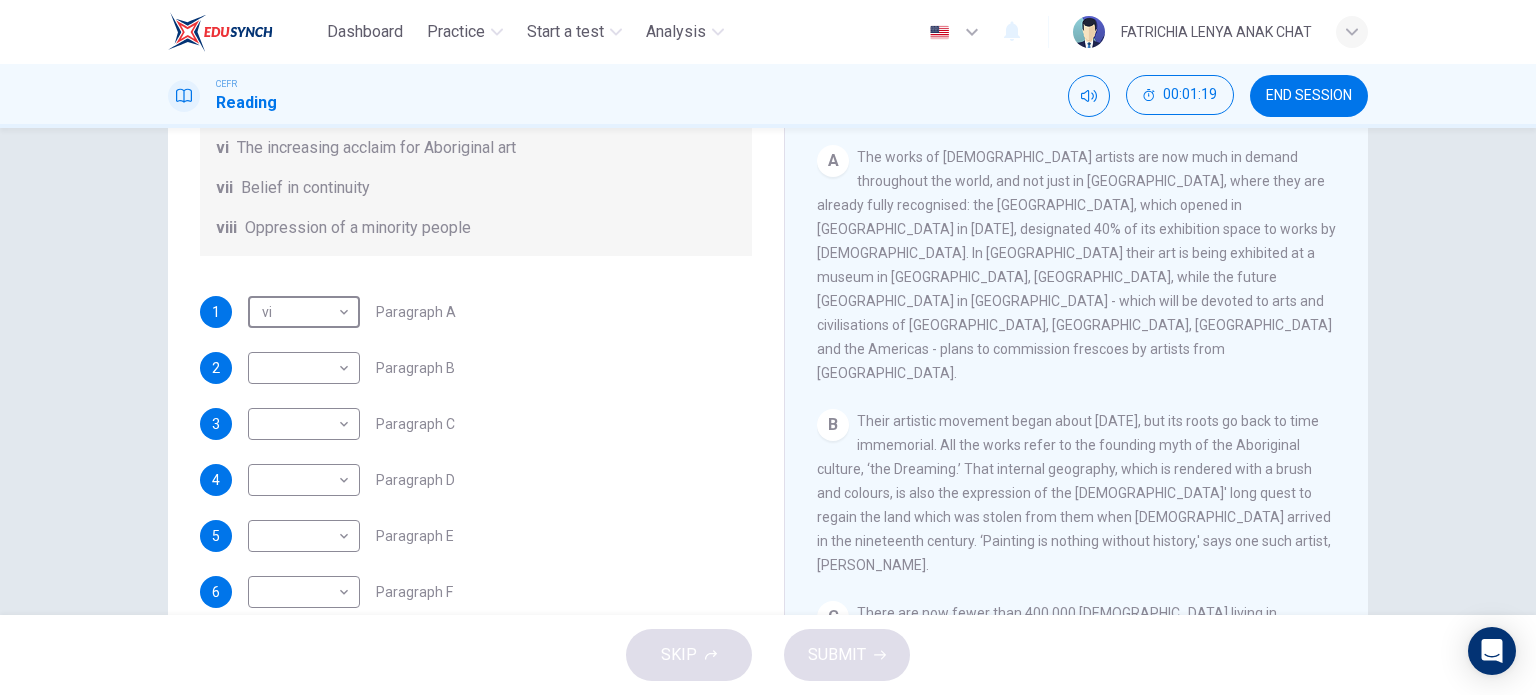 scroll, scrollTop: 224, scrollLeft: 0, axis: vertical 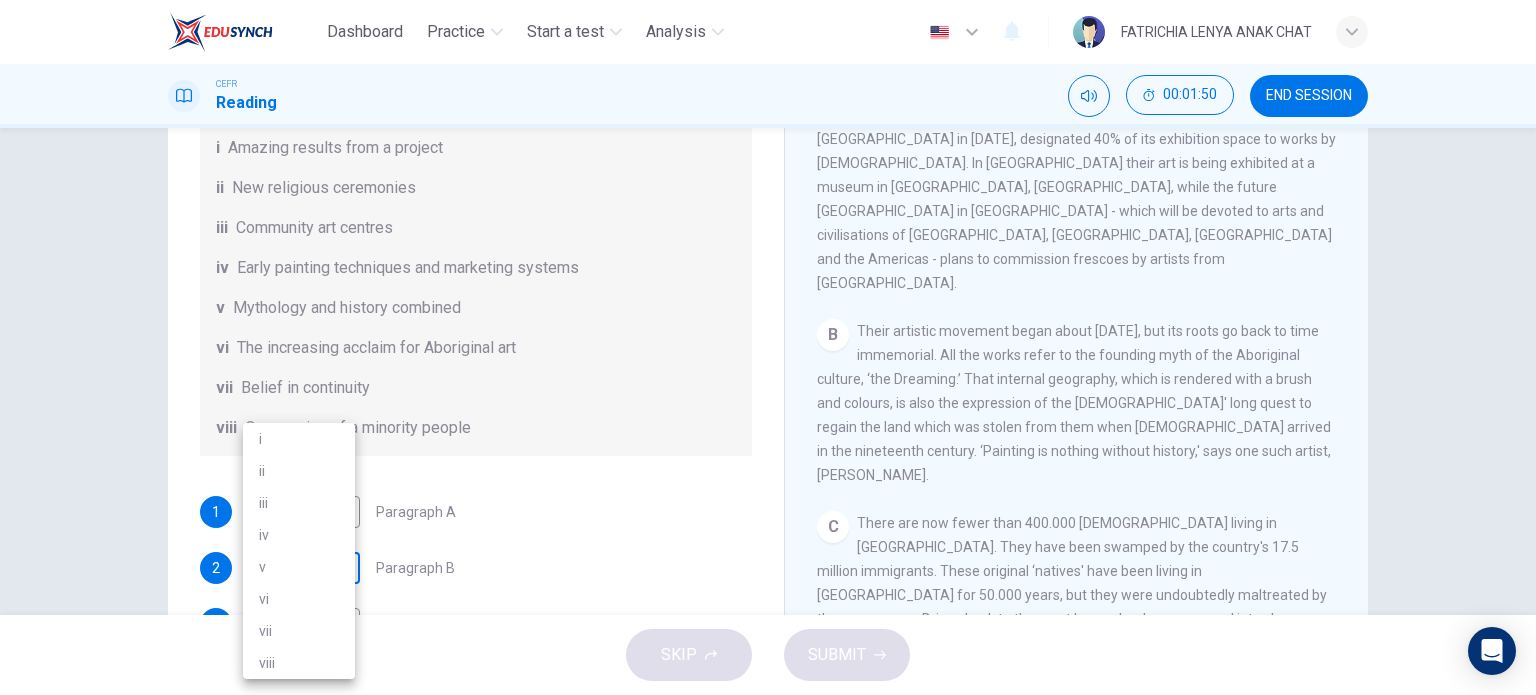 click on "Dashboard Practice Start a test Analysis English en ​ FATRICHIA LENYA ANAK CHAT CEFR Reading 00:01:50 END SESSION Questions 1 - 6 The Reading Passage has eight paragraphs  A-H .
Choose the most suitable heading for paragraphs  A-F  from the list of headings below.
Write the correct number (i-viii) in the boxes below. List of Headings i Amazing results from a project ii New religious ceremonies iii Community art centres iv Early painting techniques and marketing systems v Mythology and history combined vi The increasing acclaim for Aboriginal art vii Belief in continuity viii Oppression of a minority people 1 vi vi ​ Paragraph A 2 ​ ​ Paragraph B 3 ​ ​ Paragraph C 4 ​ ​ Paragraph D 5 ​ ​ Paragraph E 6 ​ ​ Paragraph F Painters of Time CLICK TO ZOOM Click to Zoom A B C D E F G H  [DATE], Aboriginal painting has become a great success. Some works sell for more than $25,000, and exceptional items may fetch as much as $180,000 in [GEOGRAPHIC_DATA]. SKIP SUBMIT Dashboard Practice Start a test 2025" at bounding box center (768, 347) 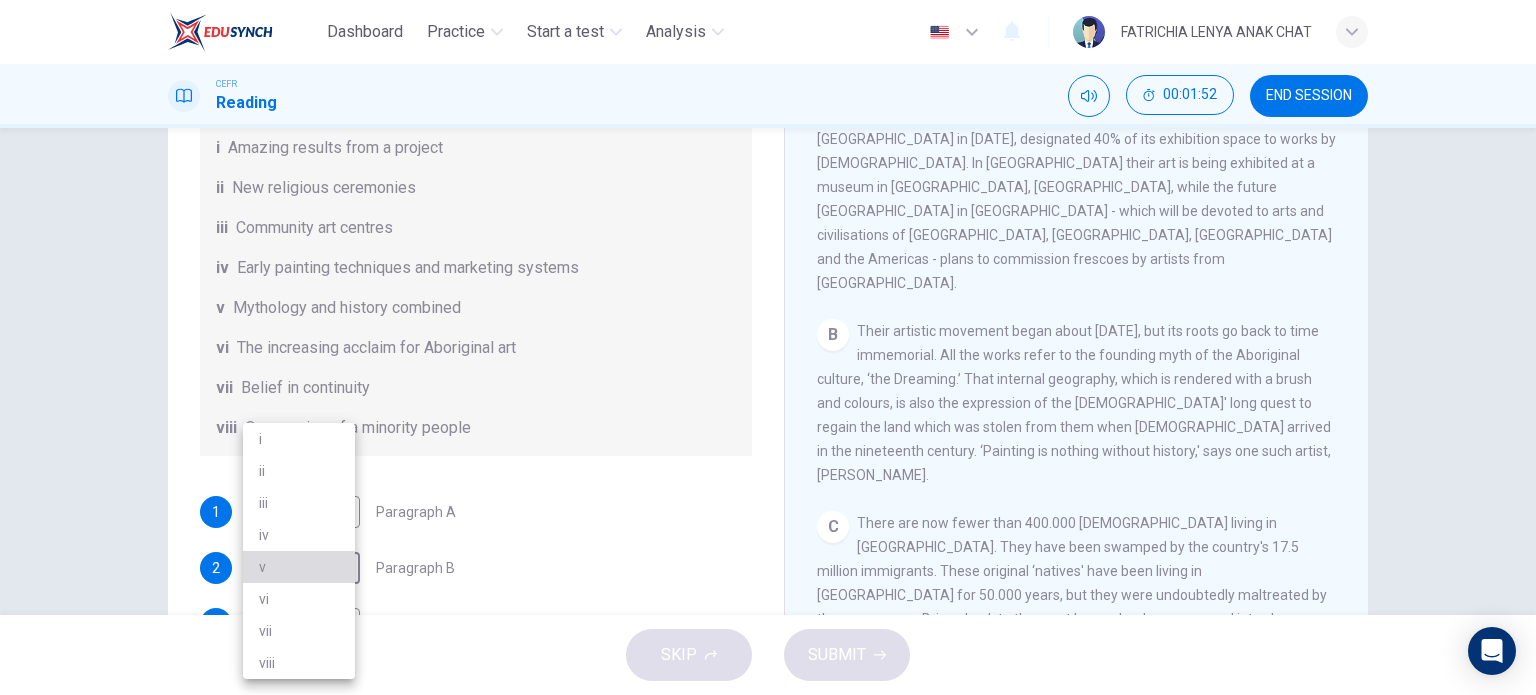click on "v" at bounding box center [299, 567] 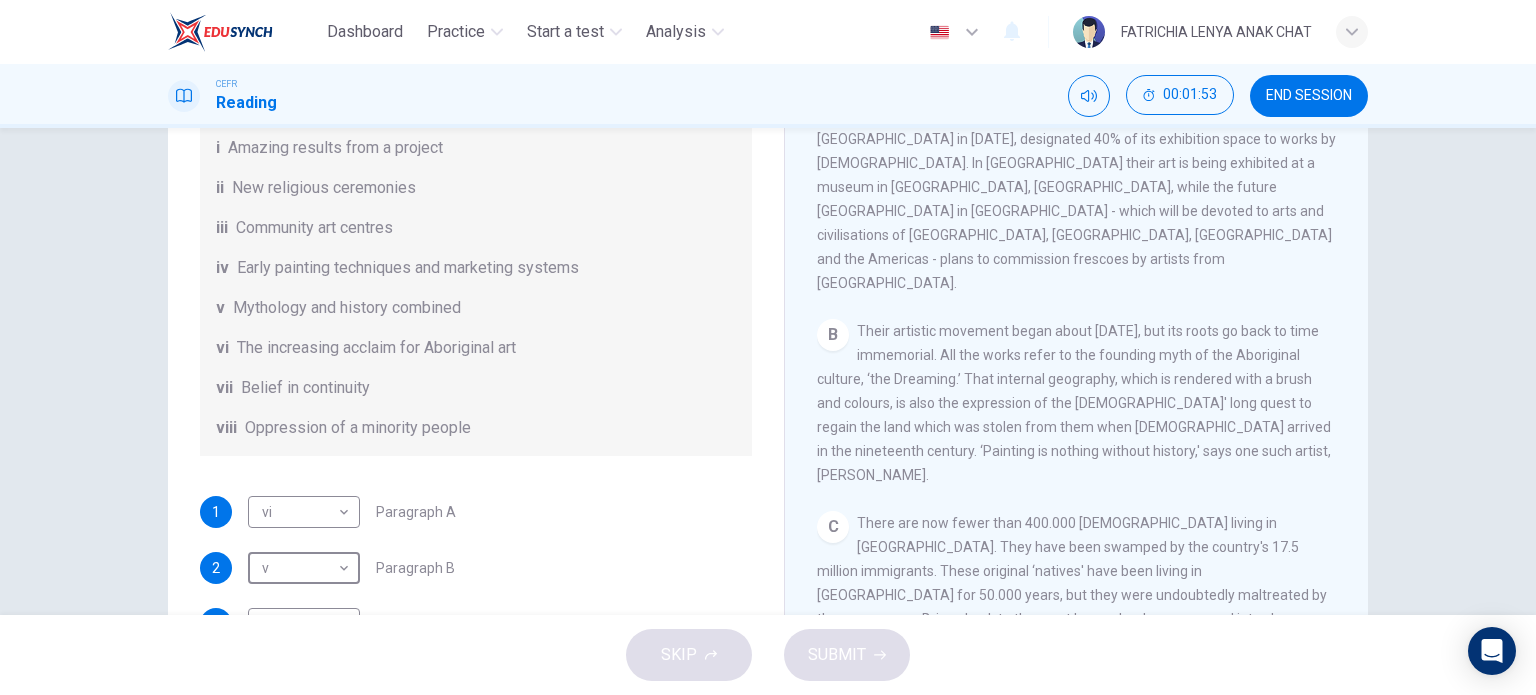 click on "1 vi vi ​ Paragraph A 2 v v ​ Paragraph B 3 ​ ​ Paragraph C 4 ​ ​ Paragraph D 5 ​ ​ Paragraph E 6 ​ ​ Paragraph F" at bounding box center (476, 652) 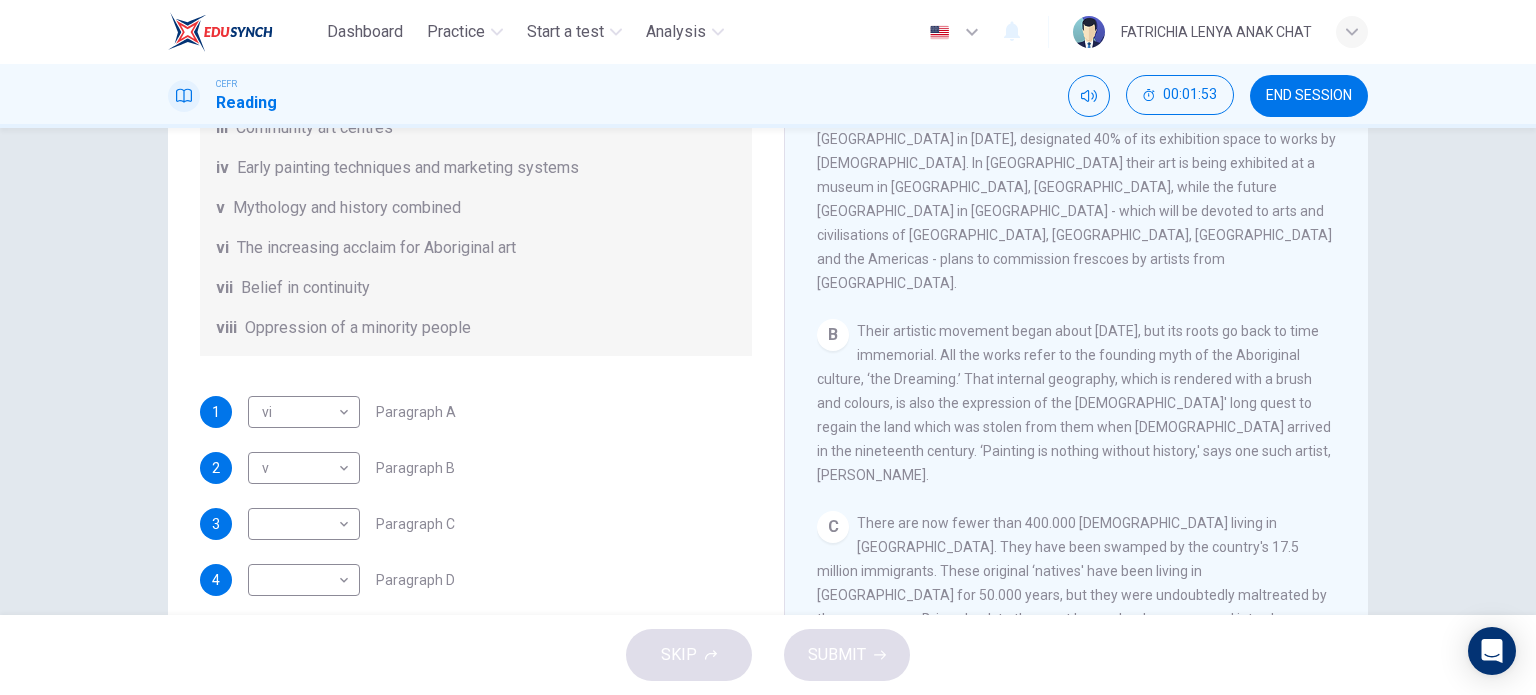 scroll, scrollTop: 349, scrollLeft: 0, axis: vertical 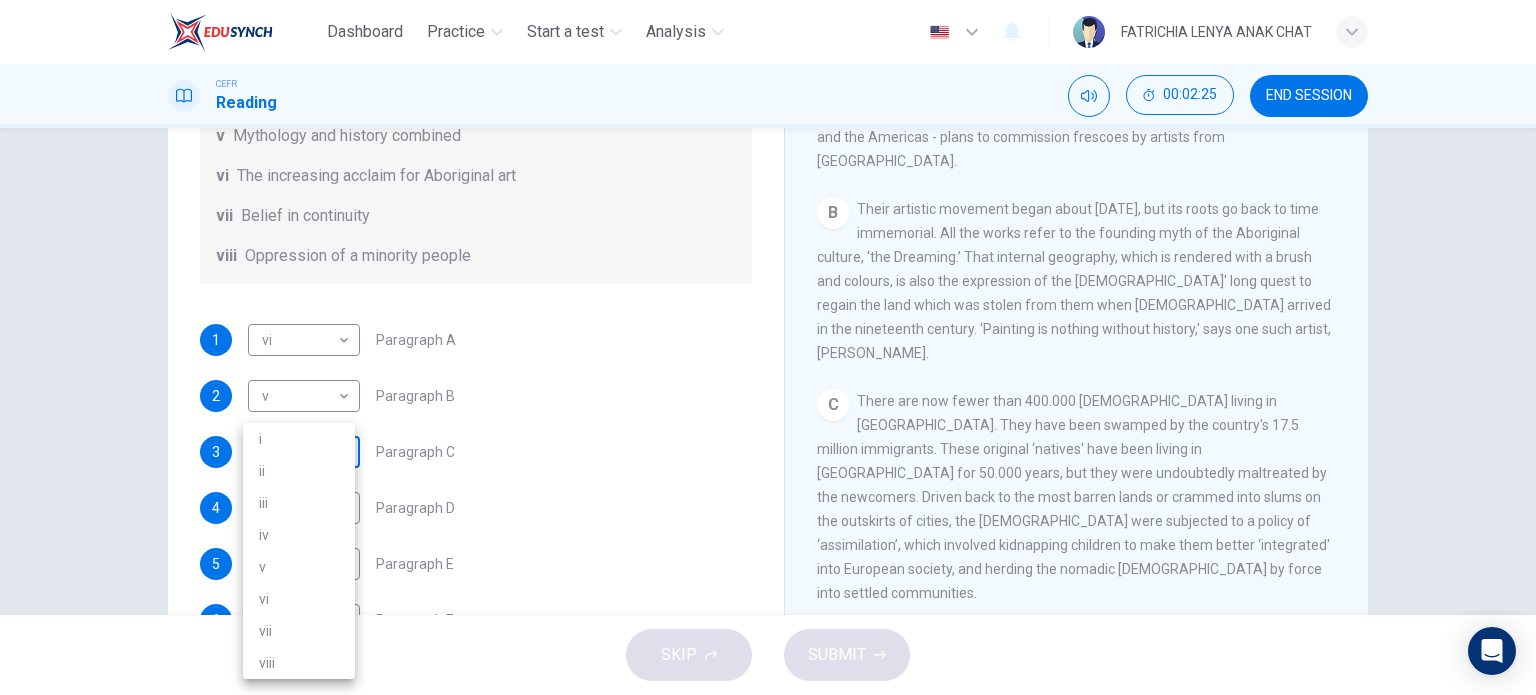 click on "Dashboard Practice Start a test Analysis English en ​ FATRICHIA LENYA ANAK CHAT CEFR Reading 00:02:25 END SESSION Questions 1 - 6 The Reading Passage has eight paragraphs  A-H .
Choose the most suitable heading for paragraphs  A-F  from the list of headings below.
Write the correct number (i-viii) in the boxes below. List of Headings i Amazing results from a project ii New religious ceremonies iii Community art centres iv Early painting techniques and marketing systems v Mythology and history combined vi The increasing acclaim for Aboriginal art vii Belief in continuity viii Oppression of a minority people 1 vi vi ​ Paragraph A 2 v v ​ Paragraph B 3 ​ ​ Paragraph C 4 ​ ​ Paragraph D 5 ​ ​ Paragraph E 6 ​ ​ Paragraph F Painters of Time CLICK TO ZOOM Click to Zoom A B C D E F G H  [DATE], Aboriginal painting has become a great success. Some works sell for more than $25,000, and exceptional items may fetch as much as $180,000 in [GEOGRAPHIC_DATA]. SKIP SUBMIT Dashboard Practice Start a test 2025" at bounding box center [768, 347] 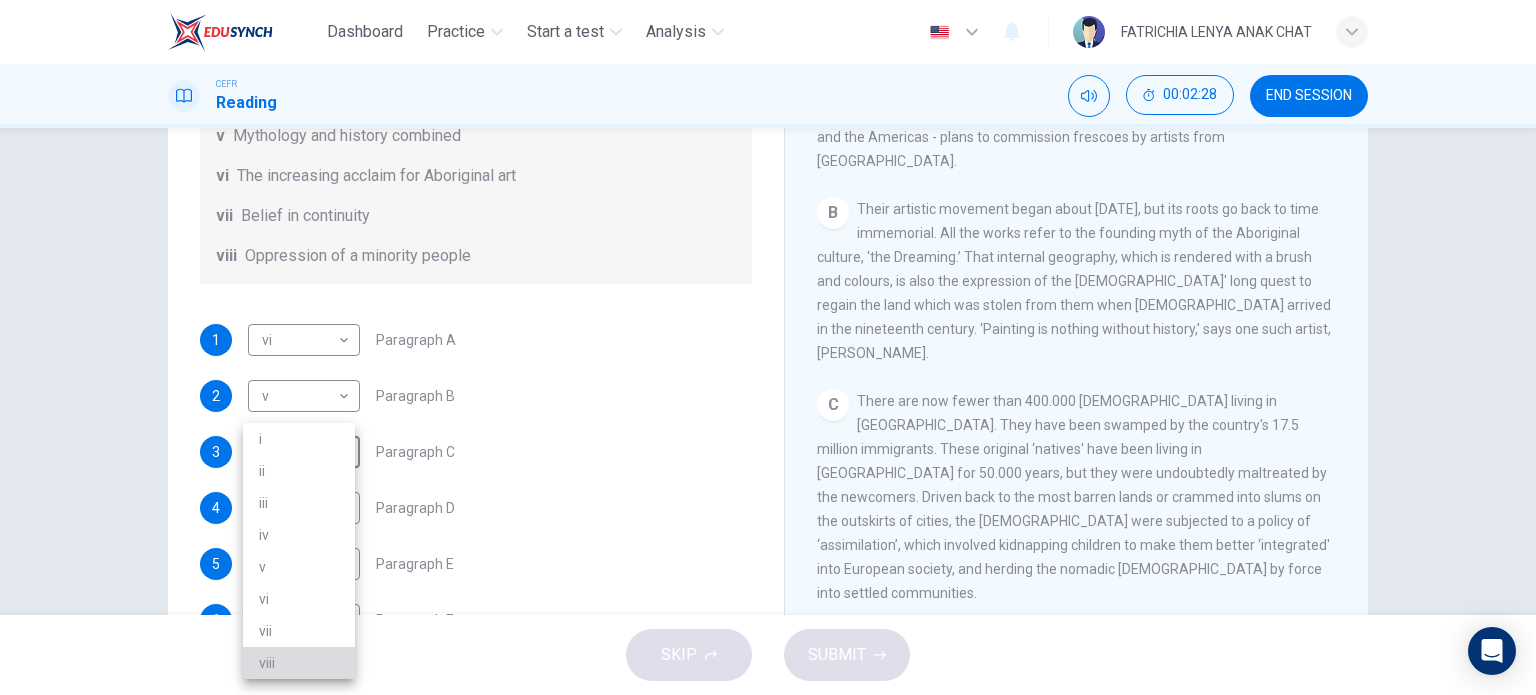 click on "viii" at bounding box center [299, 663] 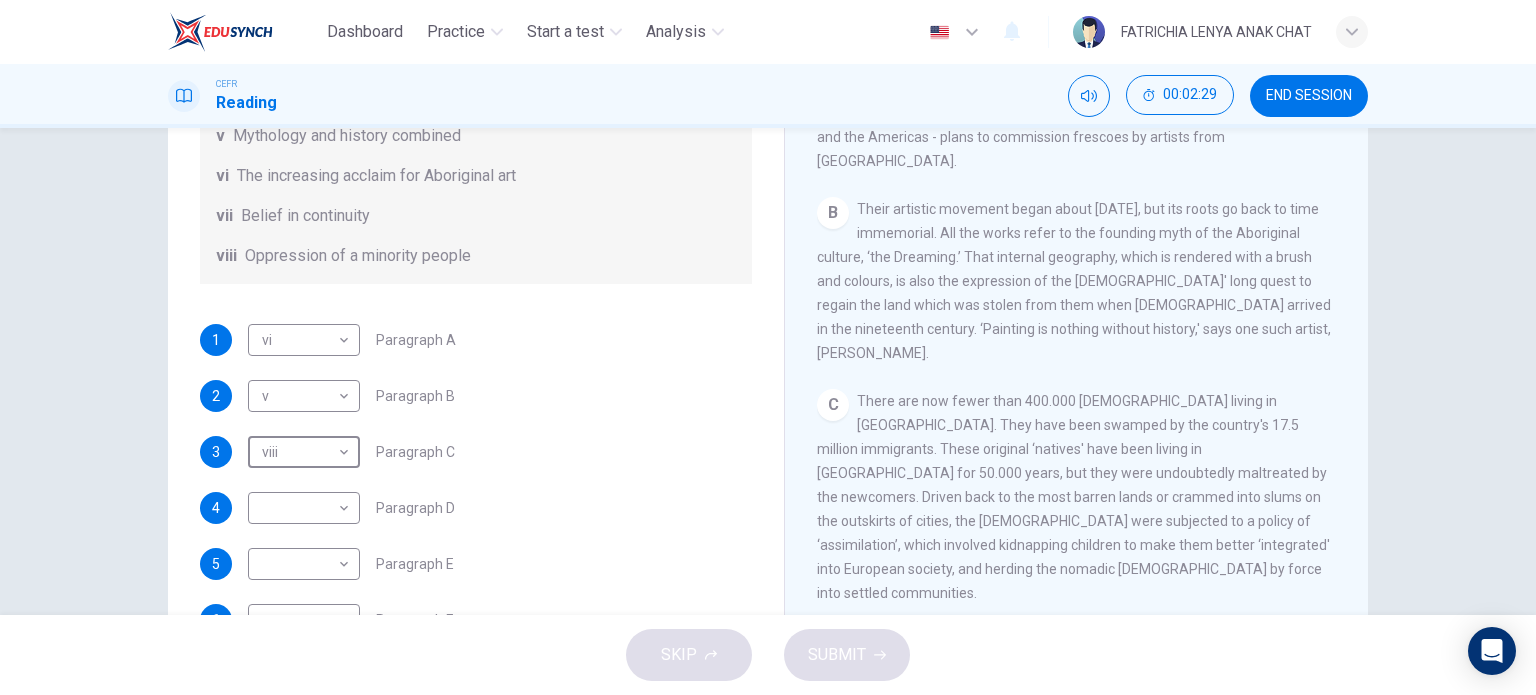 scroll, scrollTop: 352, scrollLeft: 0, axis: vertical 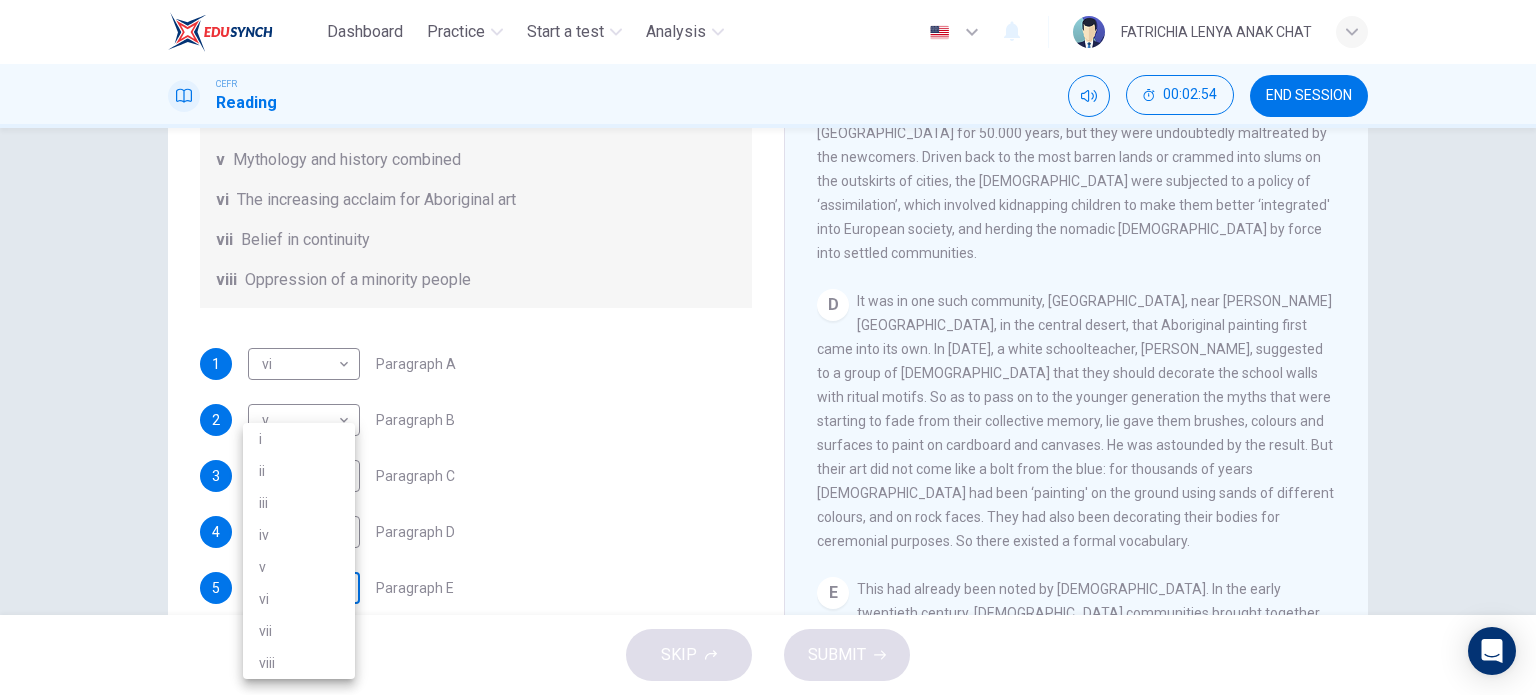click on "Dashboard Practice Start a test Analysis English en ​ FATRICHIA LENYA ANAK CHAT CEFR Reading 00:02:54 END SESSION Questions 1 - 6 The Reading Passage has eight paragraphs  A-H .
Choose the most suitable heading for paragraphs  A-F  from the list of headings below.
Write the correct number (i-viii) in the boxes below. List of Headings i Amazing results from a project ii New religious ceremonies iii Community art centres iv Early painting techniques and marketing systems v Mythology and history combined vi The increasing acclaim for Aboriginal art vii Belief in continuity viii Oppression of a minority people 1 vi vi ​ Paragraph A 2 v v ​ Paragraph B 3 viii viii ​ Paragraph C 4 ​ ​ Paragraph D 5 ​ ​ Paragraph E 6 ​ ​ Paragraph F Painters of Time CLICK TO ZOOM Click to Zoom A B C D E F G H  [DATE], Aboriginal painting has become a great success. Some works sell for more than $25,000, and exceptional items may fetch as much as $180,000 in [GEOGRAPHIC_DATA]. SKIP SUBMIT Dashboard Practice Start a test" at bounding box center (768, 347) 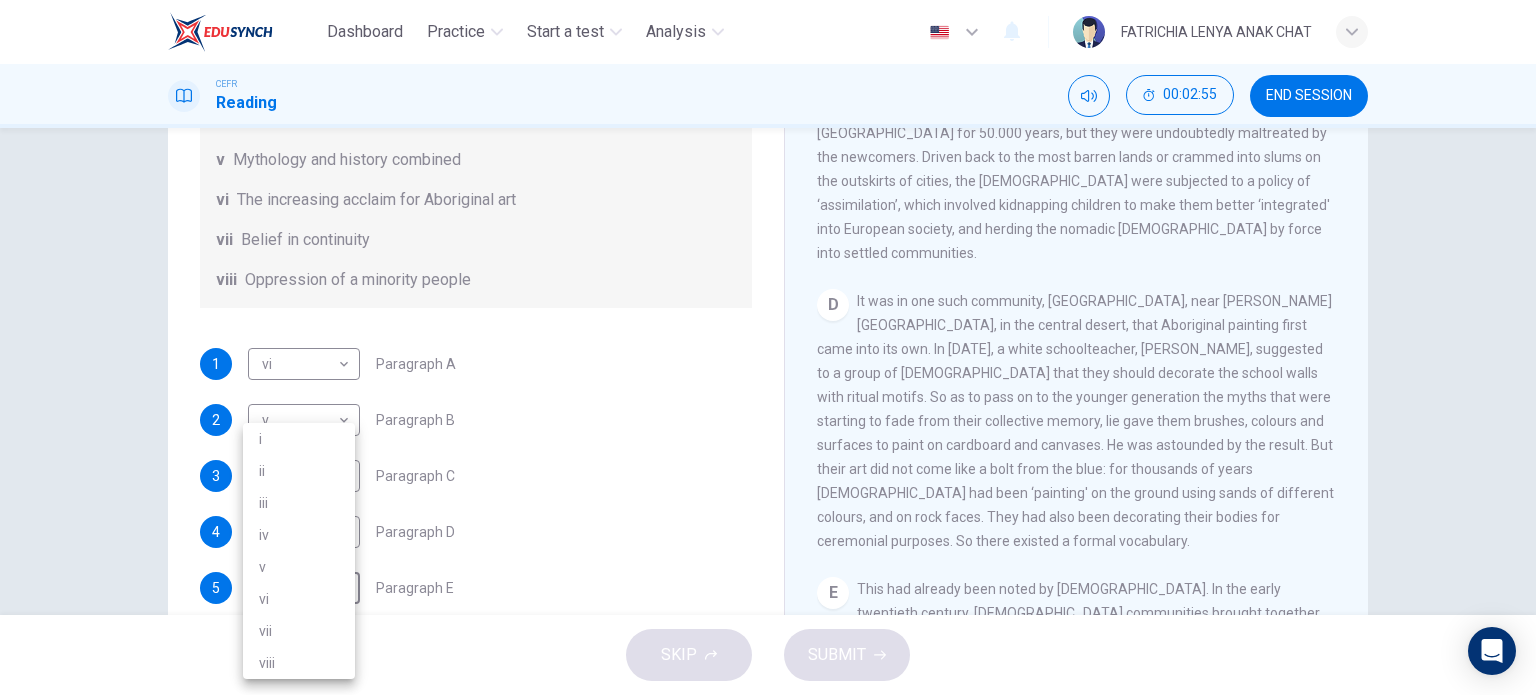 click at bounding box center (768, 347) 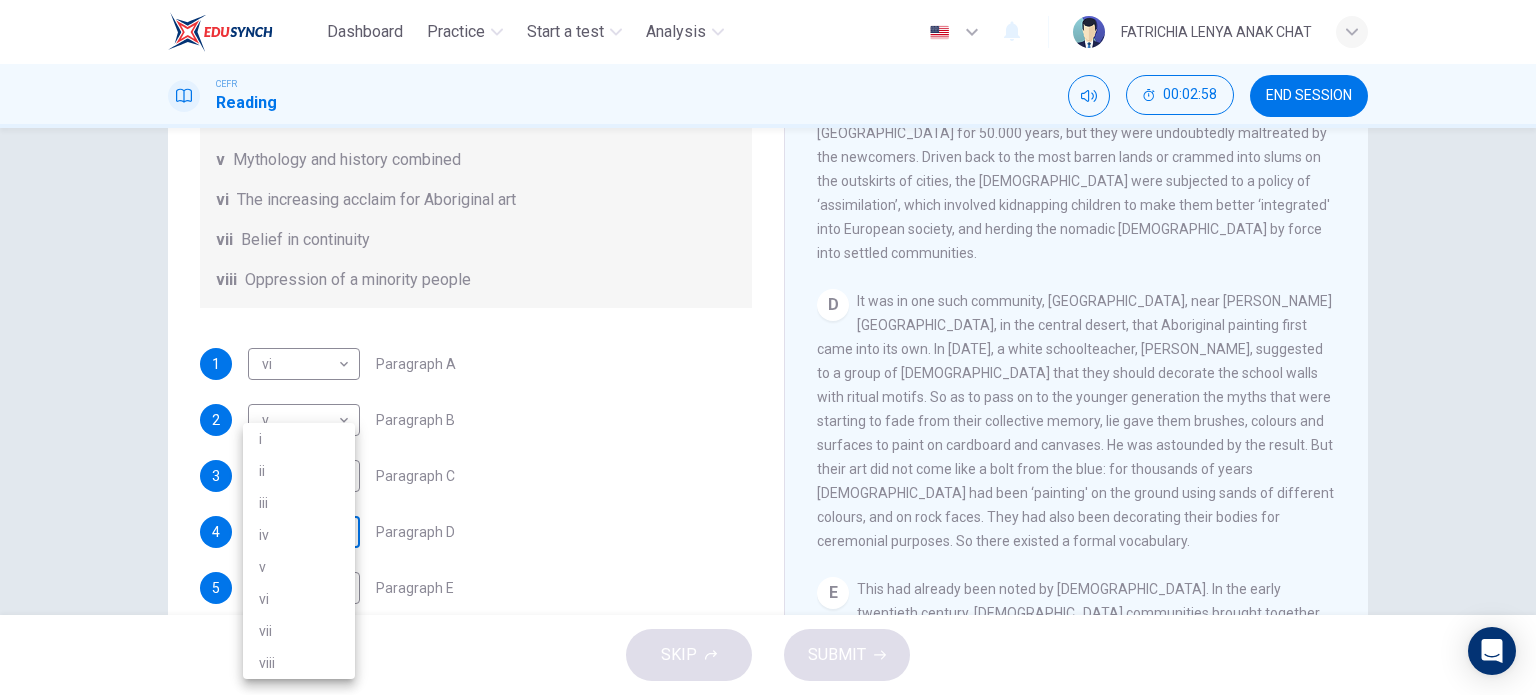 click on "Dashboard Practice Start a test Analysis English en ​ FATRICHIA LENYA ANAK CHAT CEFR Reading 00:02:58 END SESSION Questions 1 - 6 The Reading Passage has eight paragraphs  A-H .
Choose the most suitable heading for paragraphs  A-F  from the list of headings below.
Write the correct number (i-viii) in the boxes below. List of Headings i Amazing results from a project ii New religious ceremonies iii Community art centres iv Early painting techniques and marketing systems v Mythology and history combined vi The increasing acclaim for Aboriginal art vii Belief in continuity viii Oppression of a minority people 1 vi vi ​ Paragraph A 2 v v ​ Paragraph B 3 viii viii ​ Paragraph C 4 ​ ​ Paragraph D 5 ​ ​ Paragraph E 6 ​ ​ Paragraph F Painters of Time CLICK TO ZOOM Click to Zoom A B C D E F G H  [DATE], Aboriginal painting has become a great success. Some works sell for more than $25,000, and exceptional items may fetch as much as $180,000 in [GEOGRAPHIC_DATA]. SKIP SUBMIT Dashboard Practice Start a test" at bounding box center [768, 347] 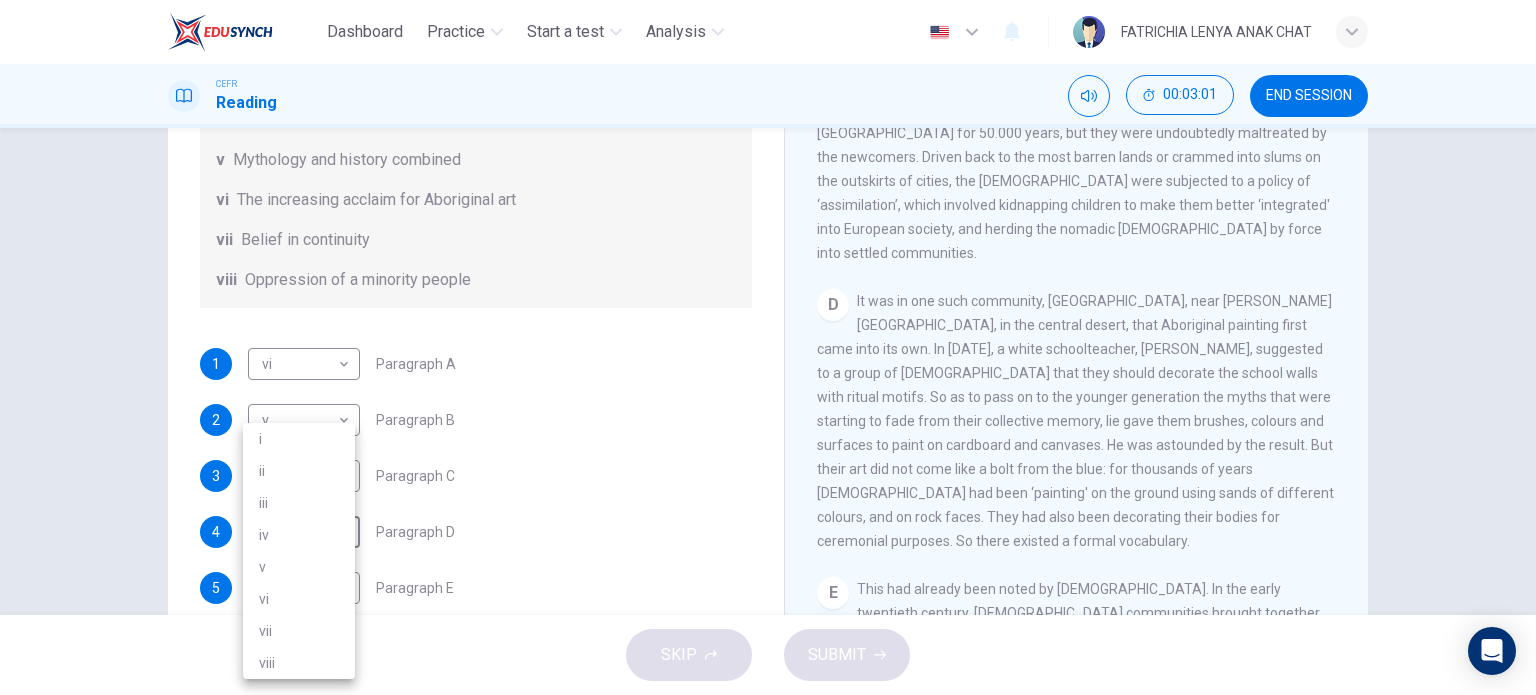 click at bounding box center [768, 347] 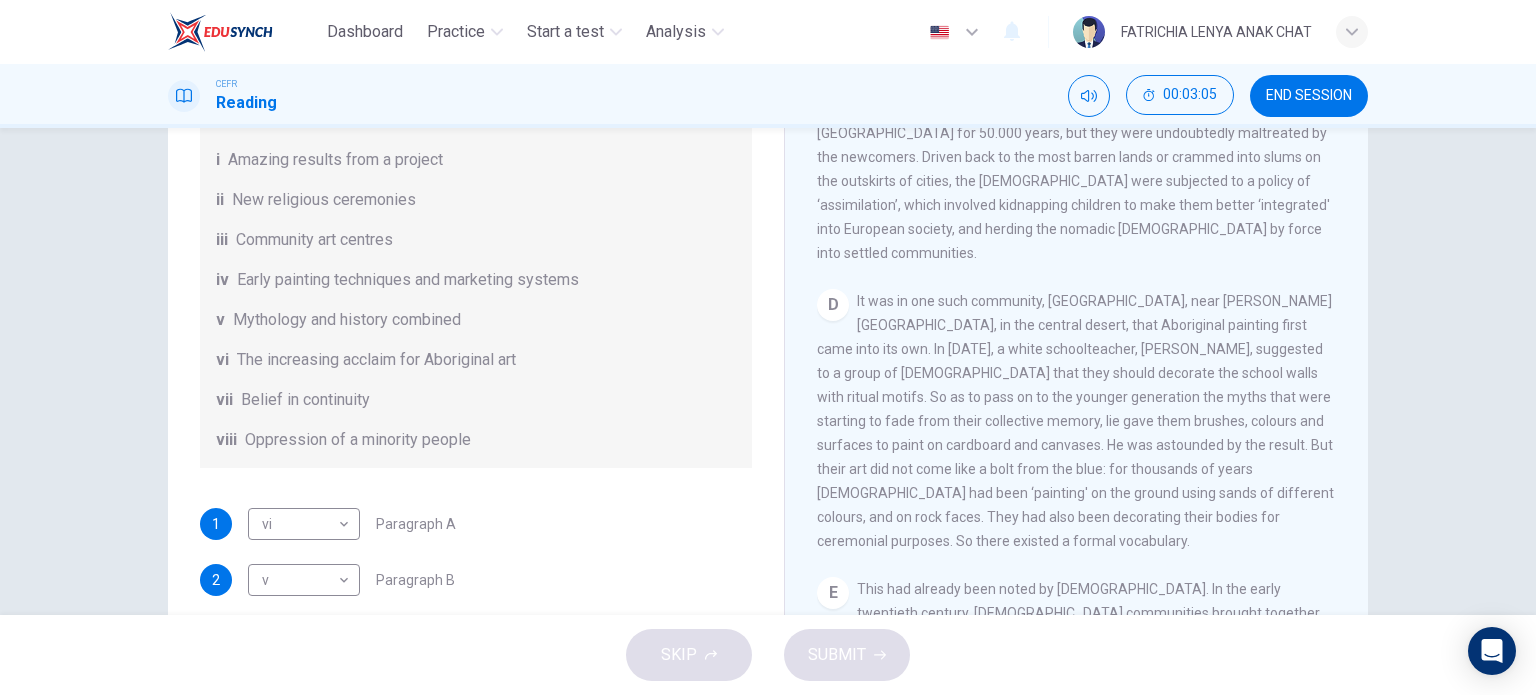 scroll, scrollTop: 352, scrollLeft: 0, axis: vertical 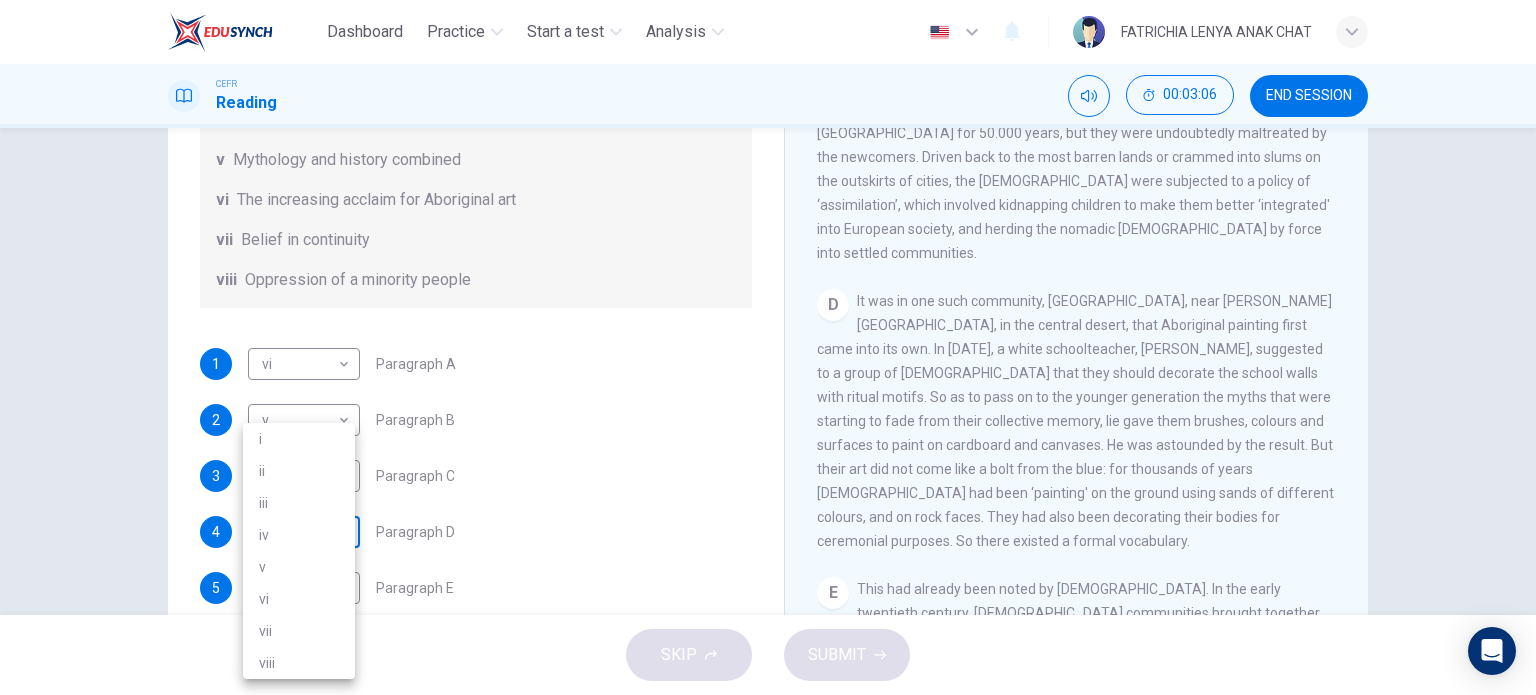 click on "Dashboard Practice Start a test Analysis English en ​ FATRICHIA LENYA ANAK CHAT CEFR Reading 00:03:06 END SESSION Questions 1 - 6 The Reading Passage has eight paragraphs  A-H .
Choose the most suitable heading for paragraphs  A-F  from the list of headings below.
Write the correct number (i-viii) in the boxes below. List of Headings i Amazing results from a project ii New religious ceremonies iii Community art centres iv Early painting techniques and marketing systems v Mythology and history combined vi The increasing acclaim for Aboriginal art vii Belief in continuity viii Oppression of a minority people 1 vi vi ​ Paragraph A 2 v v ​ Paragraph B 3 viii viii ​ Paragraph C 4 ​ ​ Paragraph D 5 ​ ​ Paragraph E 6 ​ ​ Paragraph F Painters of Time CLICK TO ZOOM Click to Zoom A B C D E F G H  [DATE], Aboriginal painting has become a great success. Some works sell for more than $25,000, and exceptional items may fetch as much as $180,000 in [GEOGRAPHIC_DATA]. SKIP SUBMIT Dashboard Practice Start a test" at bounding box center (768, 347) 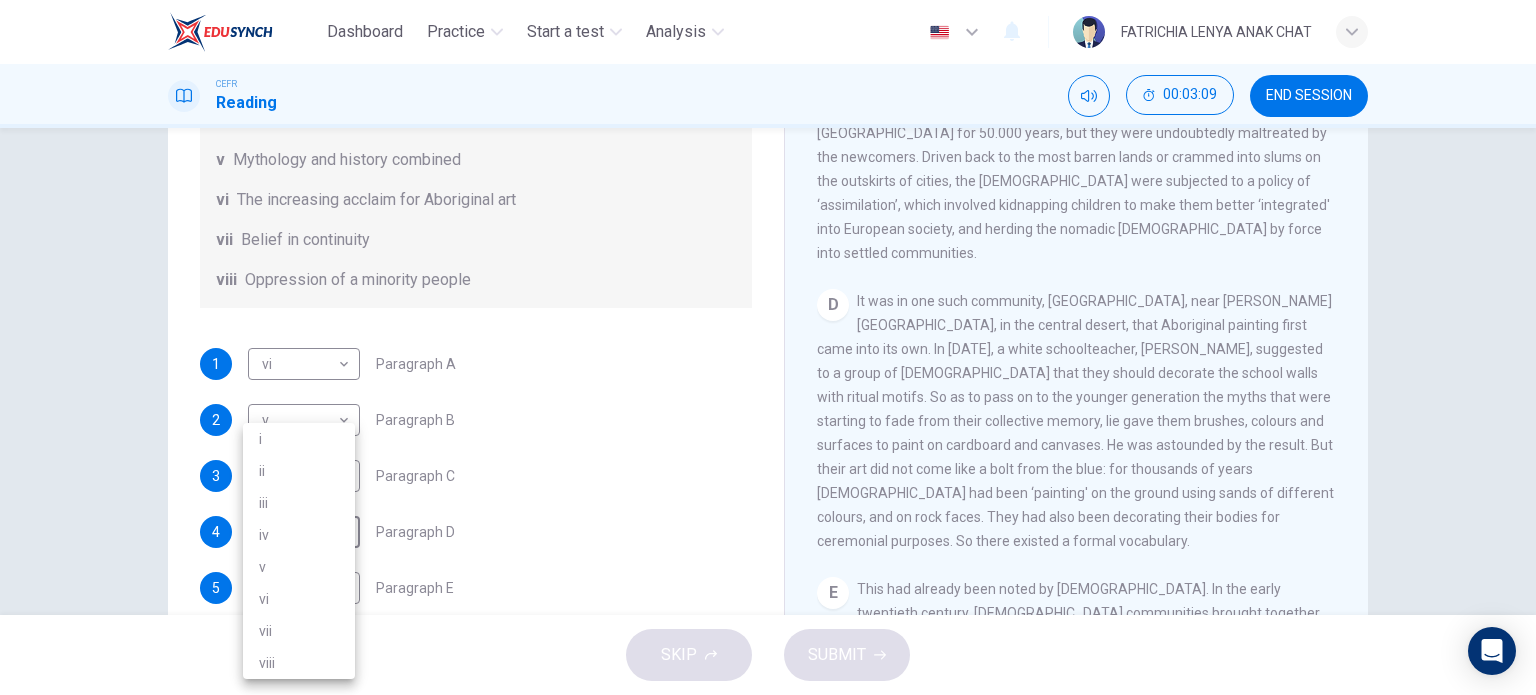 click at bounding box center [768, 347] 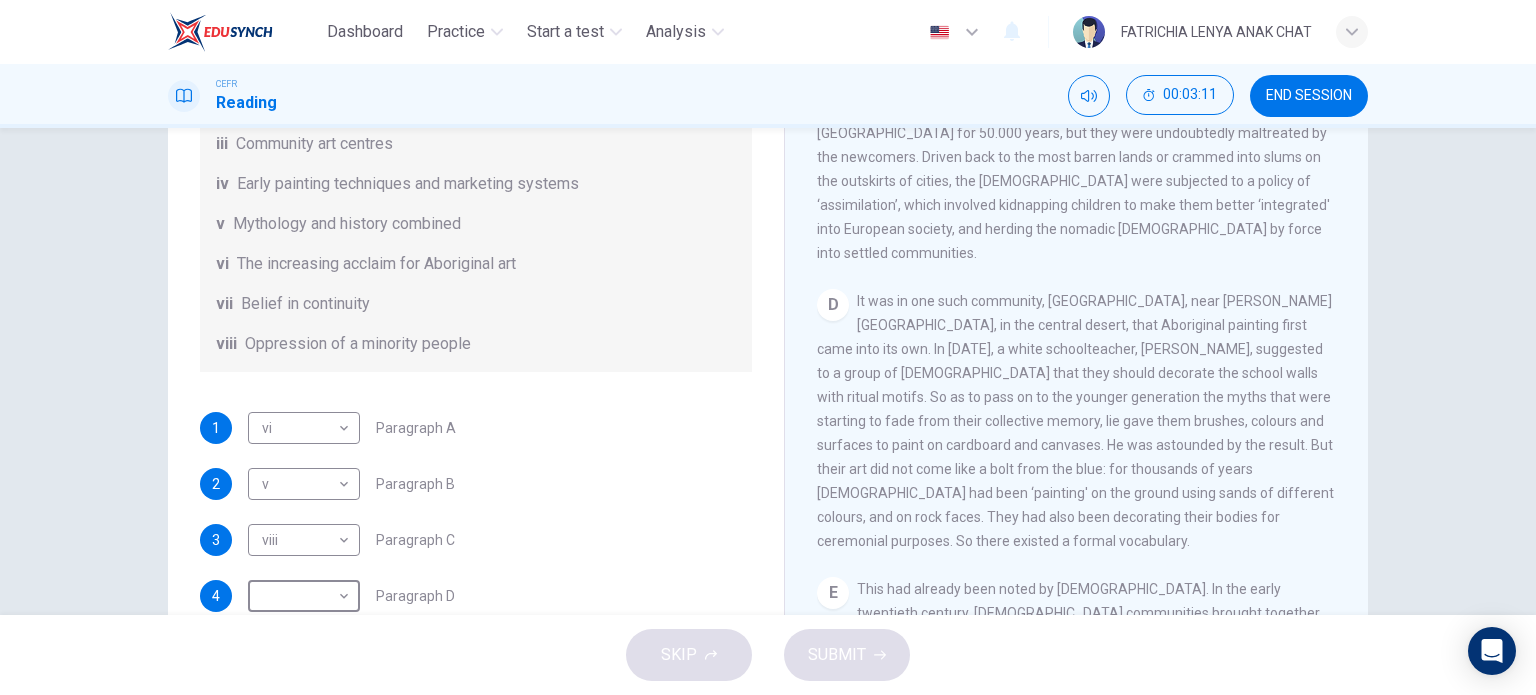 scroll, scrollTop: 352, scrollLeft: 0, axis: vertical 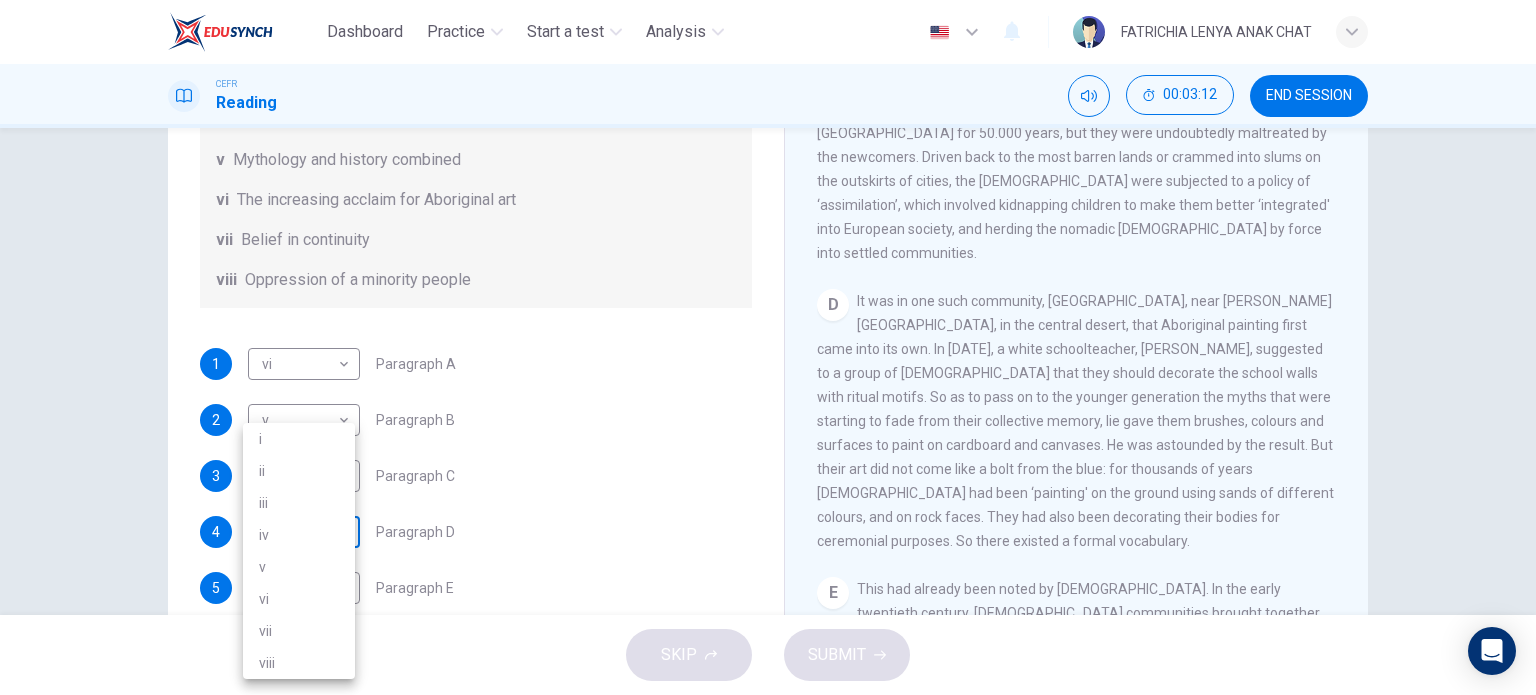 click on "Dashboard Practice Start a test Analysis English en ​ FATRICHIA LENYA ANAK CHAT CEFR Reading 00:03:12 END SESSION Questions 1 - 6 The Reading Passage has eight paragraphs  A-H .
Choose the most suitable heading for paragraphs  A-F  from the list of headings below.
Write the correct number (i-viii) in the boxes below. List of Headings i Amazing results from a project ii New religious ceremonies iii Community art centres iv Early painting techniques and marketing systems v Mythology and history combined vi The increasing acclaim for Aboriginal art vii Belief in continuity viii Oppression of a minority people 1 vi vi ​ Paragraph A 2 v v ​ Paragraph B 3 viii viii ​ Paragraph C 4 ​ ​ Paragraph D 5 ​ ​ Paragraph E 6 ​ ​ Paragraph F Painters of Time CLICK TO ZOOM Click to Zoom A B C D E F G H  [DATE], Aboriginal painting has become a great success. Some works sell for more than $25,000, and exceptional items may fetch as much as $180,000 in [GEOGRAPHIC_DATA]. SKIP SUBMIT Dashboard Practice Start a test" at bounding box center [768, 347] 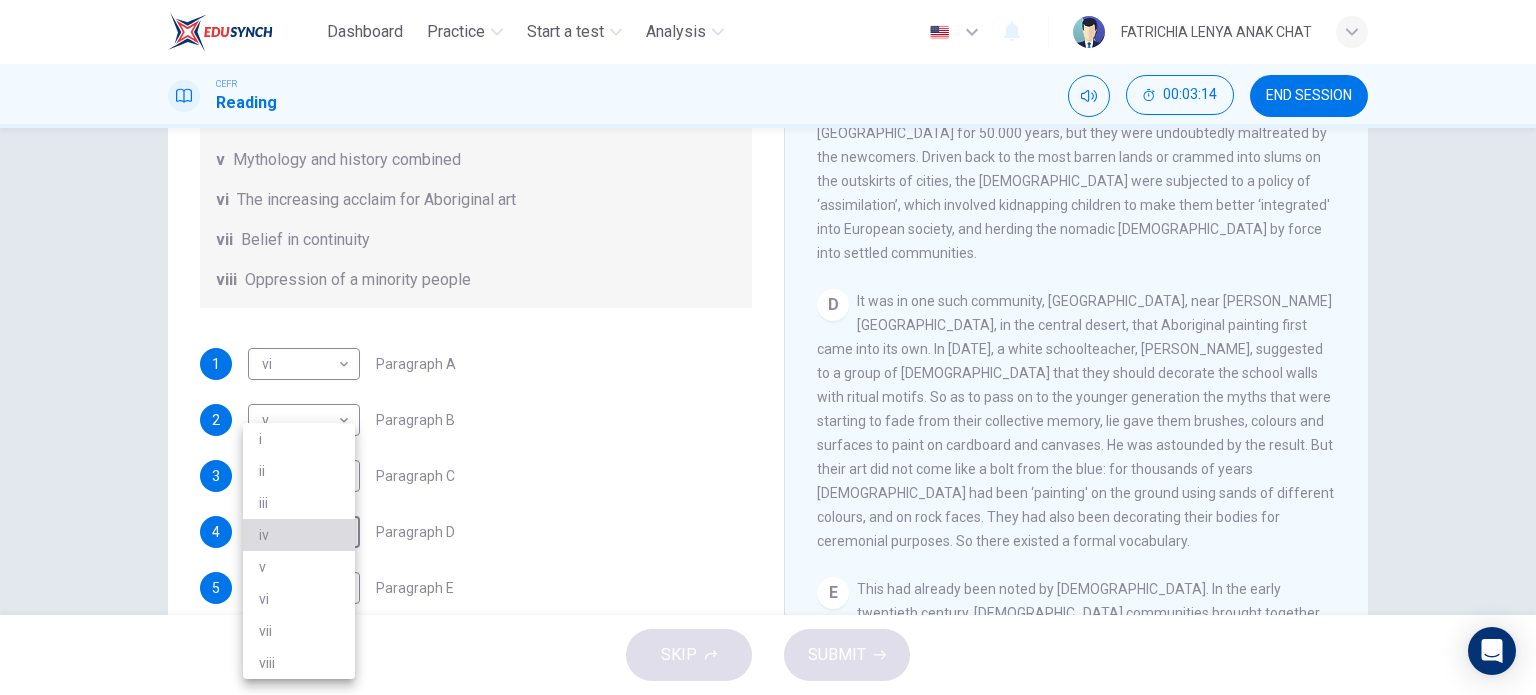 click on "iv" at bounding box center (299, 535) 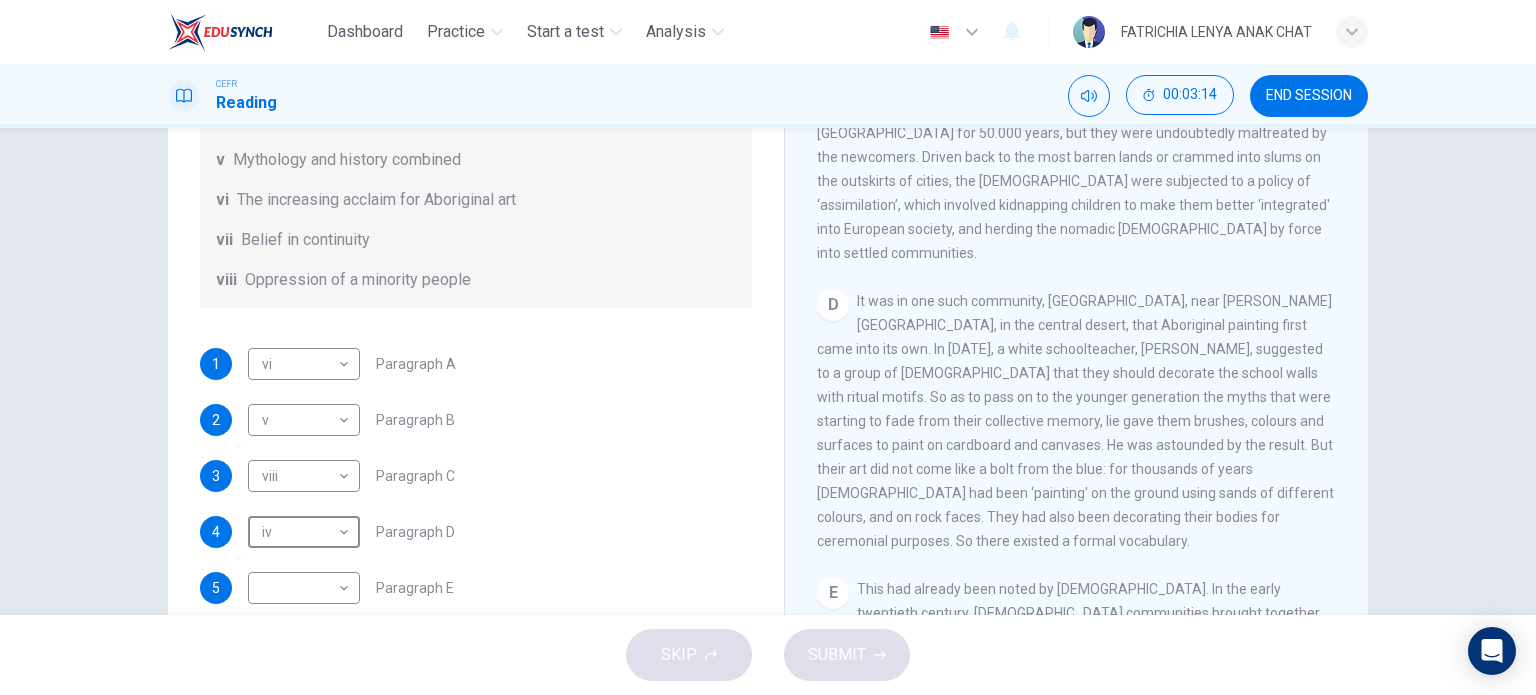 scroll, scrollTop: 288, scrollLeft: 0, axis: vertical 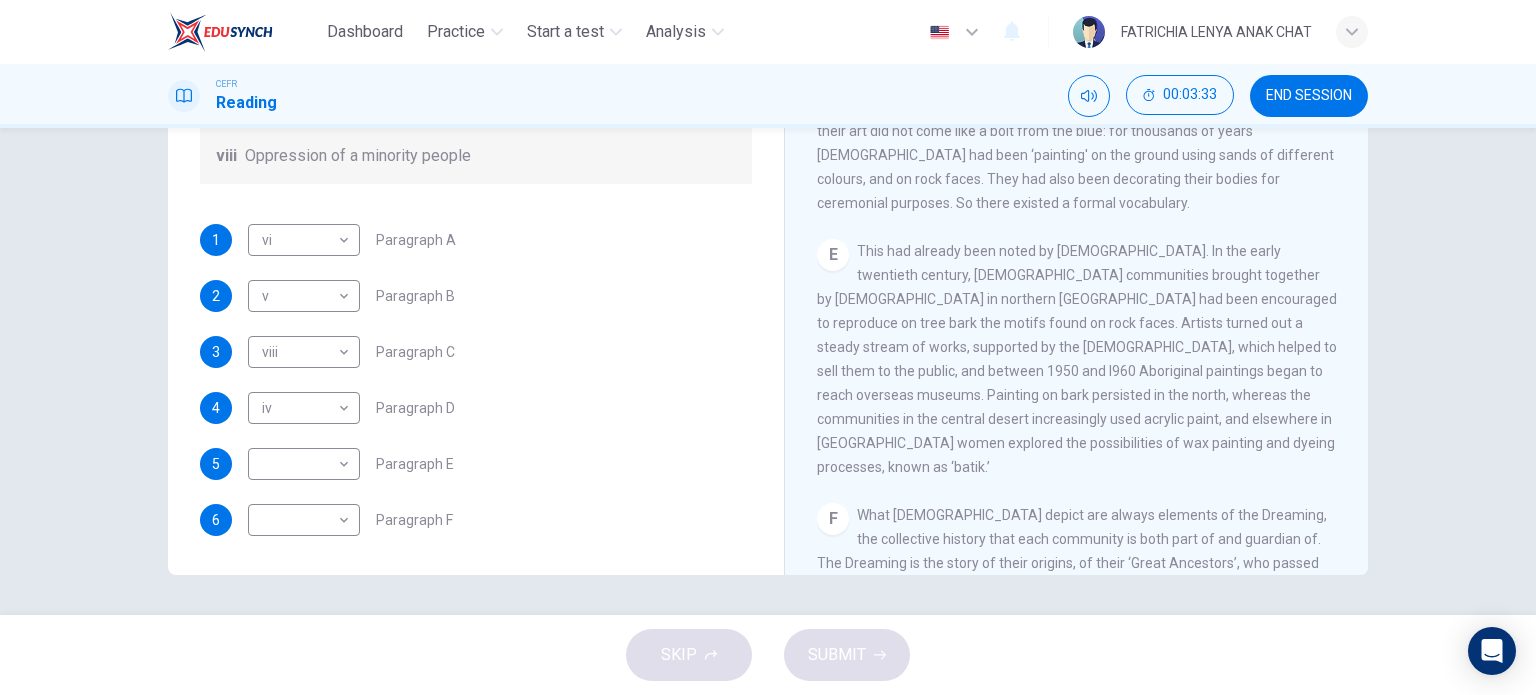 click on "This had already been noted by [DEMOGRAPHIC_DATA]. In the early twentieth century, [DEMOGRAPHIC_DATA] communities brought together by [DEMOGRAPHIC_DATA] in northern [GEOGRAPHIC_DATA] had been encouraged to reproduce on tree bark the motifs found on rock faces. Artists turned out a steady stream of works, supported by the [DEMOGRAPHIC_DATA], which helped to sell them to the public, and between 1950 and I960 Aboriginal paintings began to reach overseas museums. Painting on bark persisted in the north, whereas the communities in the central desert increasingly used acrylic paint, and elsewhere in [GEOGRAPHIC_DATA] women explored the possibilities of wax painting and dyeing processes, known as ‘batik.’" at bounding box center [1077, 359] 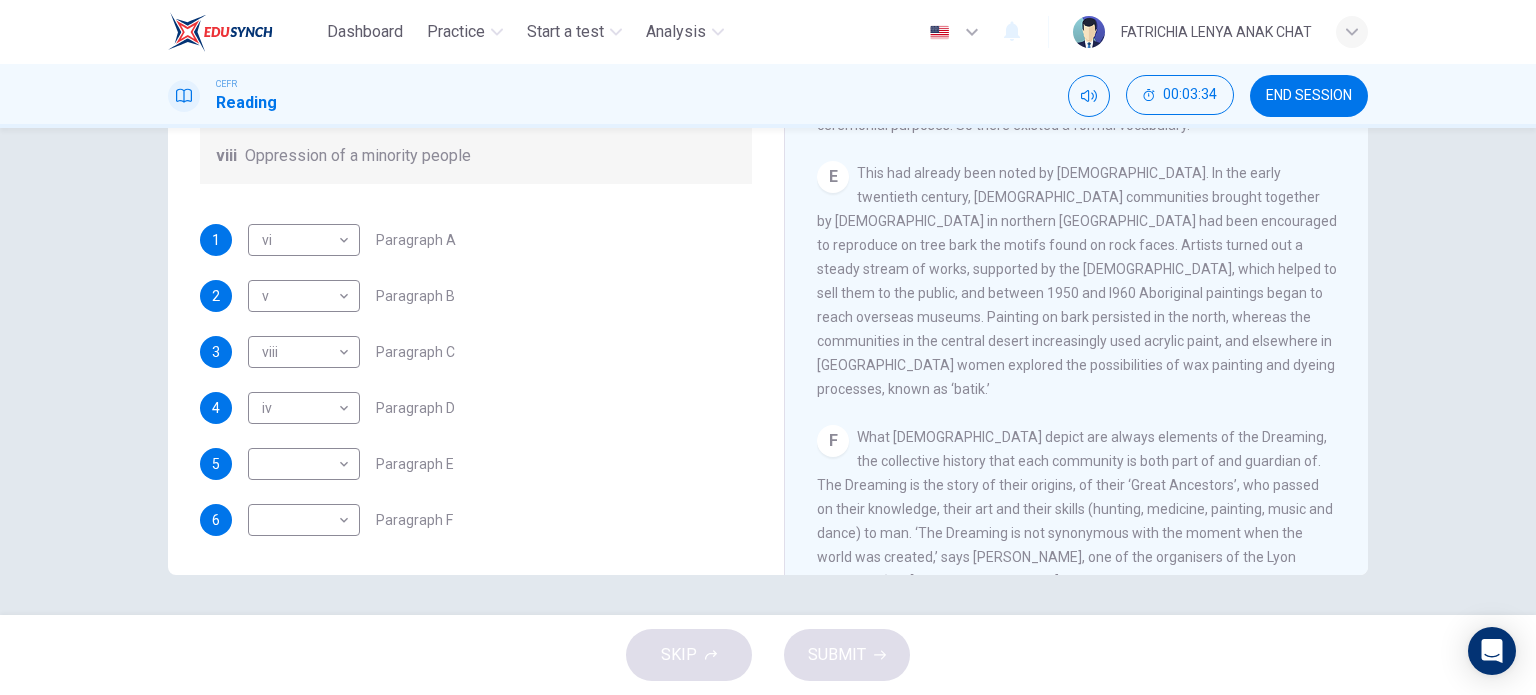 scroll, scrollTop: 1224, scrollLeft: 0, axis: vertical 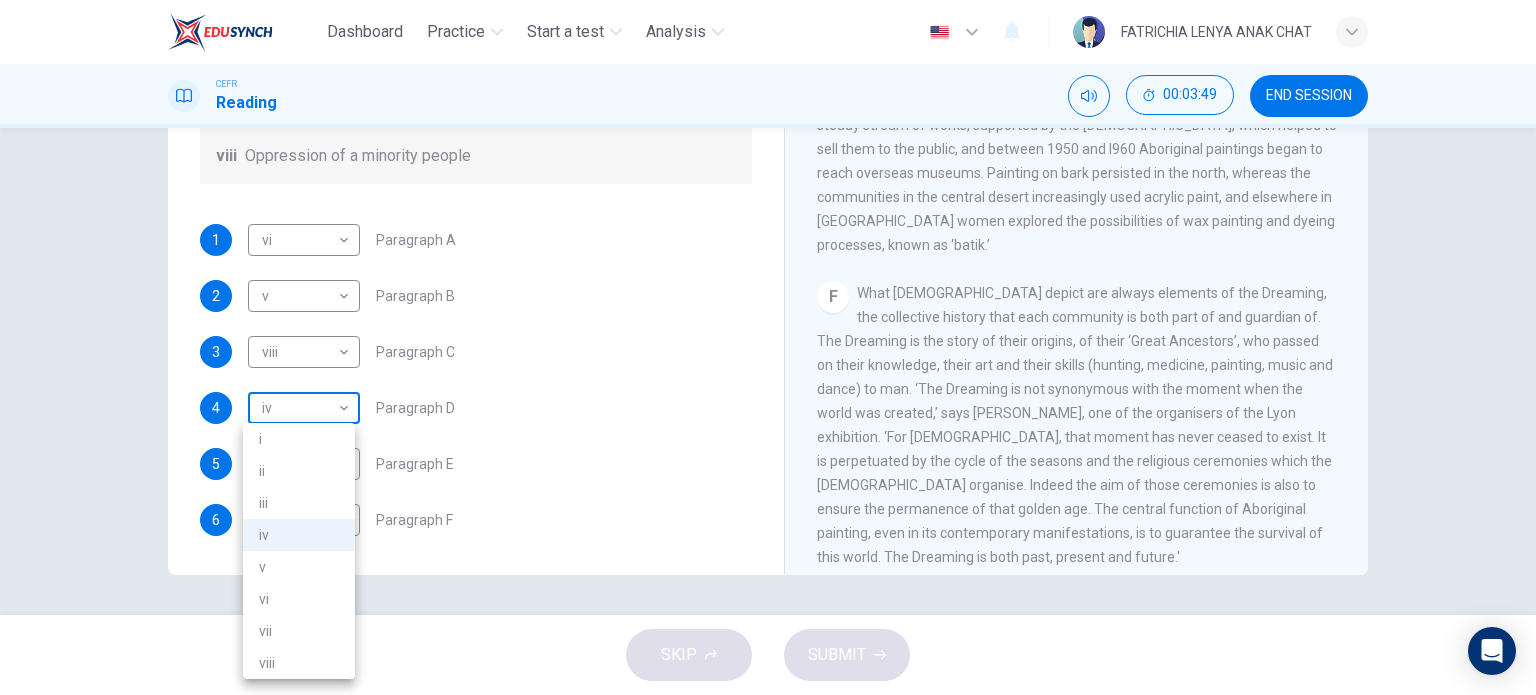 click on "Dashboard Practice Start a test Analysis English en ​ FATRICHIA LENYA ANAK CHAT CEFR Reading 00:03:49 END SESSION Questions 1 - 6 The Reading Passage has eight paragraphs  A-H .
Choose the most suitable heading for paragraphs  A-F  from the list of headings below.
Write the correct number (i-viii) in the boxes below. List of Headings i Amazing results from a project ii New religious ceremonies iii Community art centres iv Early painting techniques and marketing systems v Mythology and history combined vi The increasing acclaim for Aboriginal art vii Belief in continuity viii Oppression of a minority people 1 vi vi ​ Paragraph A 2 v v ​ Paragraph B 3 viii viii ​ Paragraph C 4 iv iv ​ Paragraph D 5 ​ ​ Paragraph E 6 ​ ​ Paragraph F Painters of Time CLICK TO ZOOM Click to Zoom A B C D E F G H  [DATE], Aboriginal painting has become a great success. Some works sell for more than $25,000, and exceptional items may fetch as much as $180,000 in [GEOGRAPHIC_DATA]. SKIP SUBMIT Dashboard Practice Analysis" at bounding box center (768, 347) 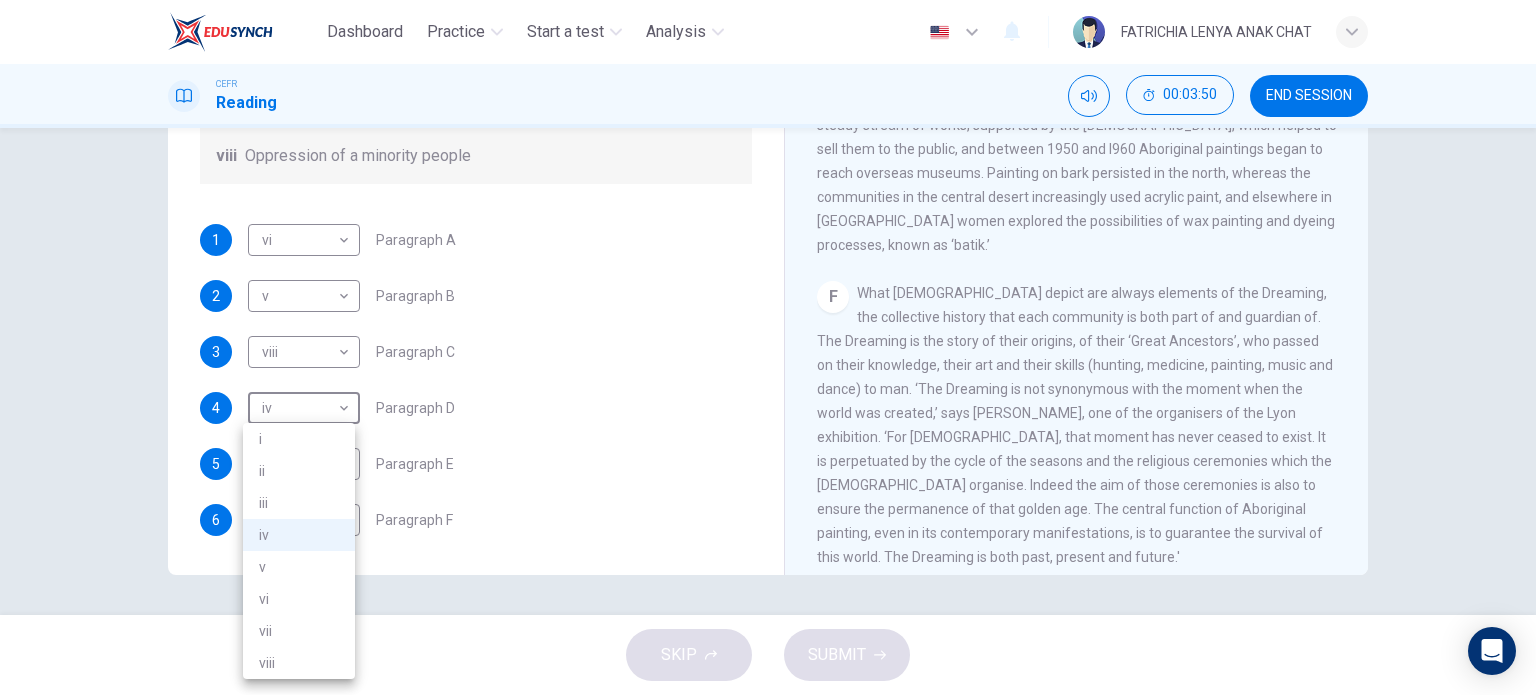 click on "i" at bounding box center (299, 439) 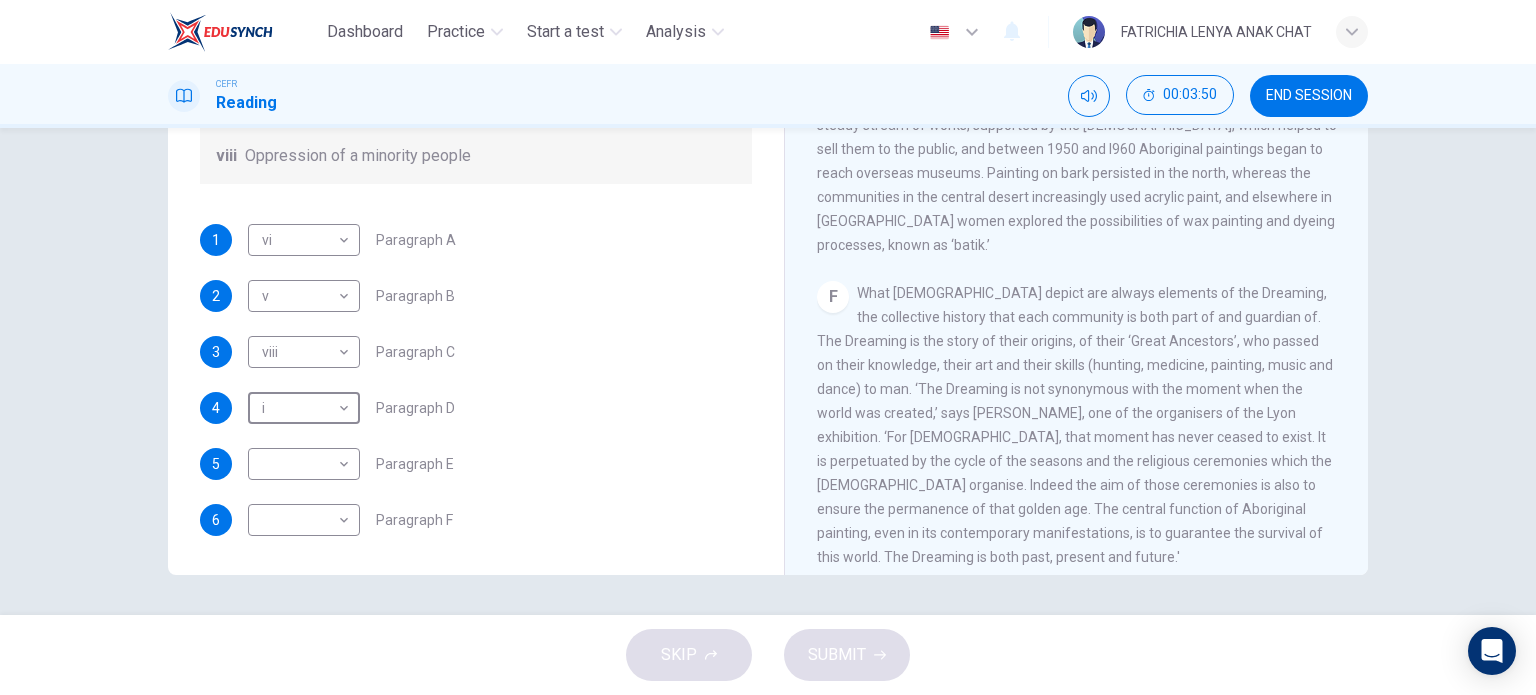 type on "i" 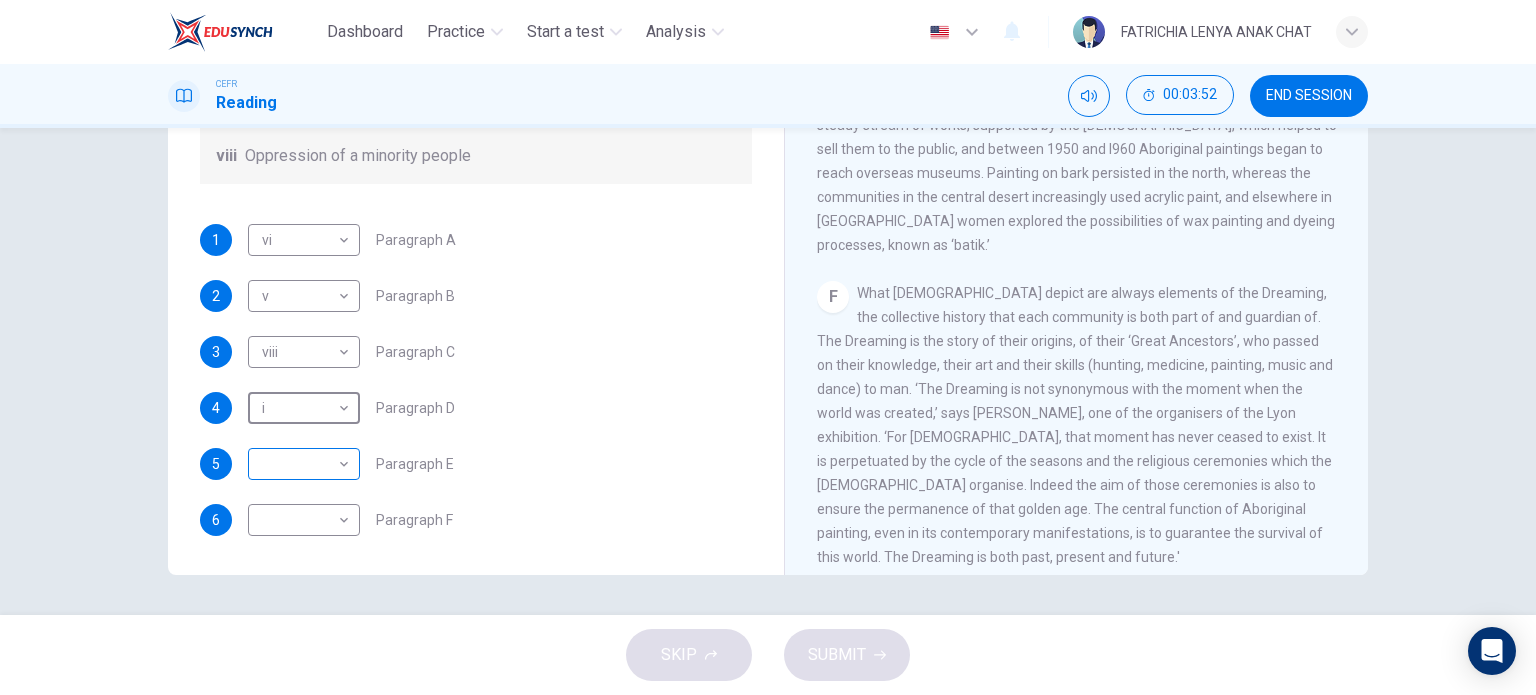 click on "Dashboard Practice Start a test Analysis English en ​ FATRICHIA LENYA ANAK CHAT CEFR Reading 00:03:52 END SESSION Questions 1 - 6 The Reading Passage has eight paragraphs  A-H .
Choose the most suitable heading for paragraphs  A-F  from the list of headings below.
Write the correct number (i-viii) in the boxes below. List of Headings i Amazing results from a project ii New religious ceremonies iii Community art centres iv Early painting techniques and marketing systems v Mythology and history combined vi The increasing acclaim for Aboriginal art vii Belief in continuity viii Oppression of a minority people 1 vi vi ​ Paragraph A 2 v v ​ Paragraph B 3 viii viii ​ Paragraph C 4 i i ​ Paragraph D 5 ​ ​ Paragraph E 6 ​ ​ Paragraph F Painters of Time CLICK TO ZOOM Click to Zoom A B C D E F G H  [DATE], Aboriginal painting has become a great success. Some works sell for more than $25,000, and exceptional items may fetch as much as $180,000 in [GEOGRAPHIC_DATA]. SKIP SUBMIT Dashboard Practice Start a test" at bounding box center [768, 347] 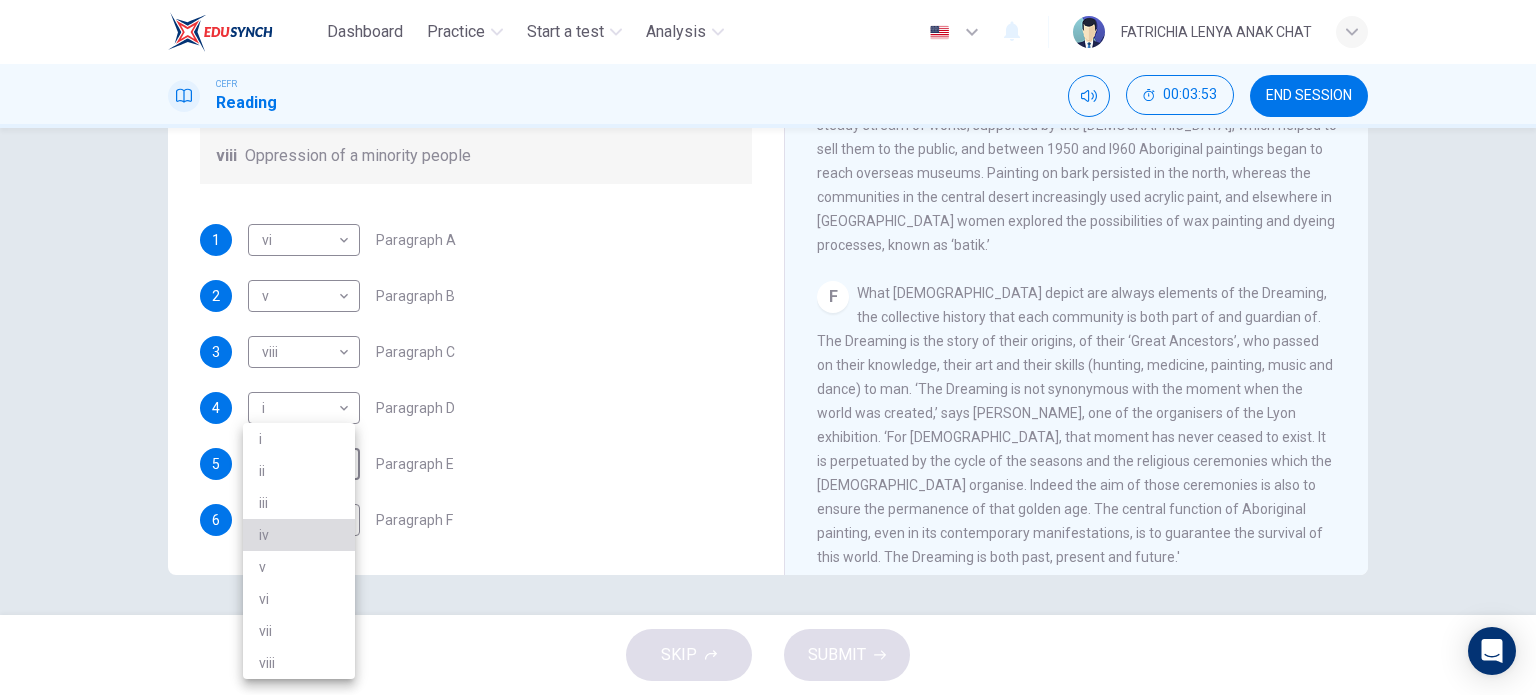 click on "iv" at bounding box center [299, 535] 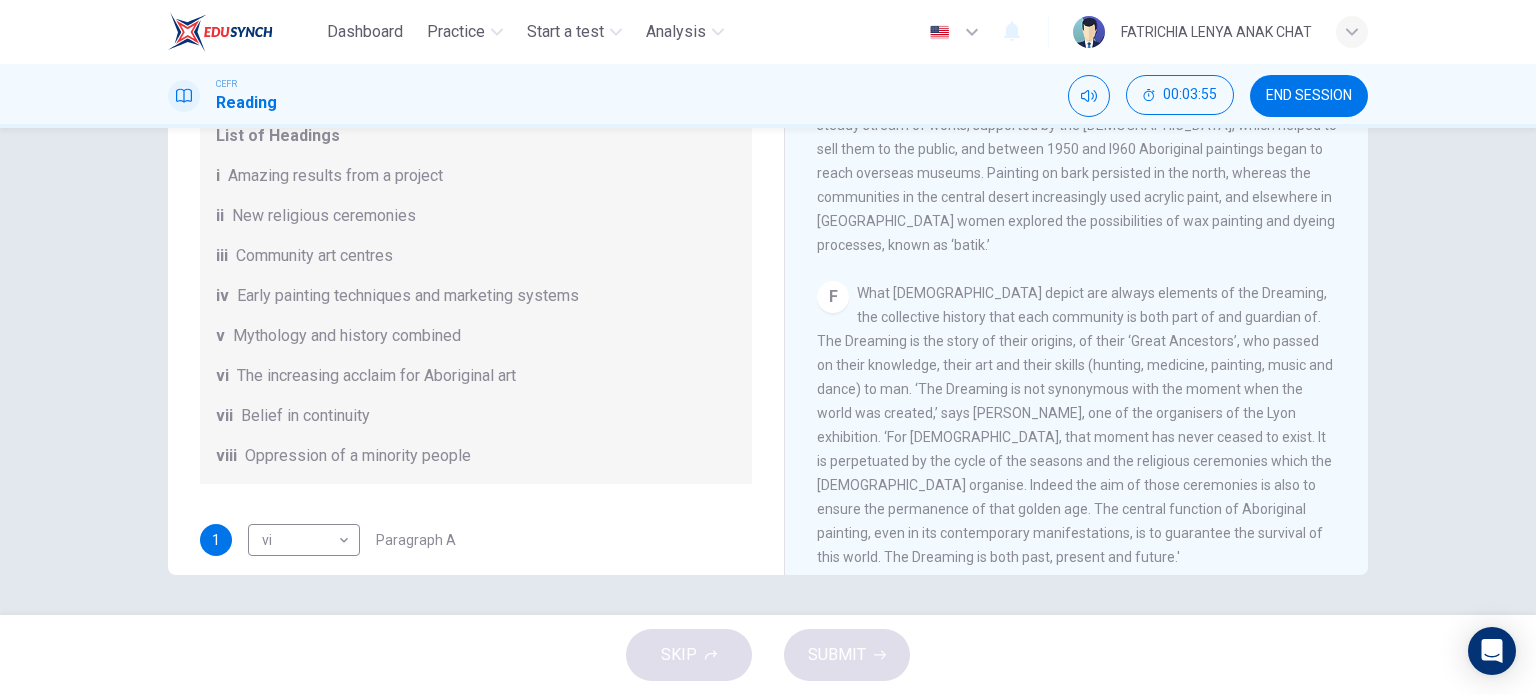 scroll, scrollTop: 352, scrollLeft: 0, axis: vertical 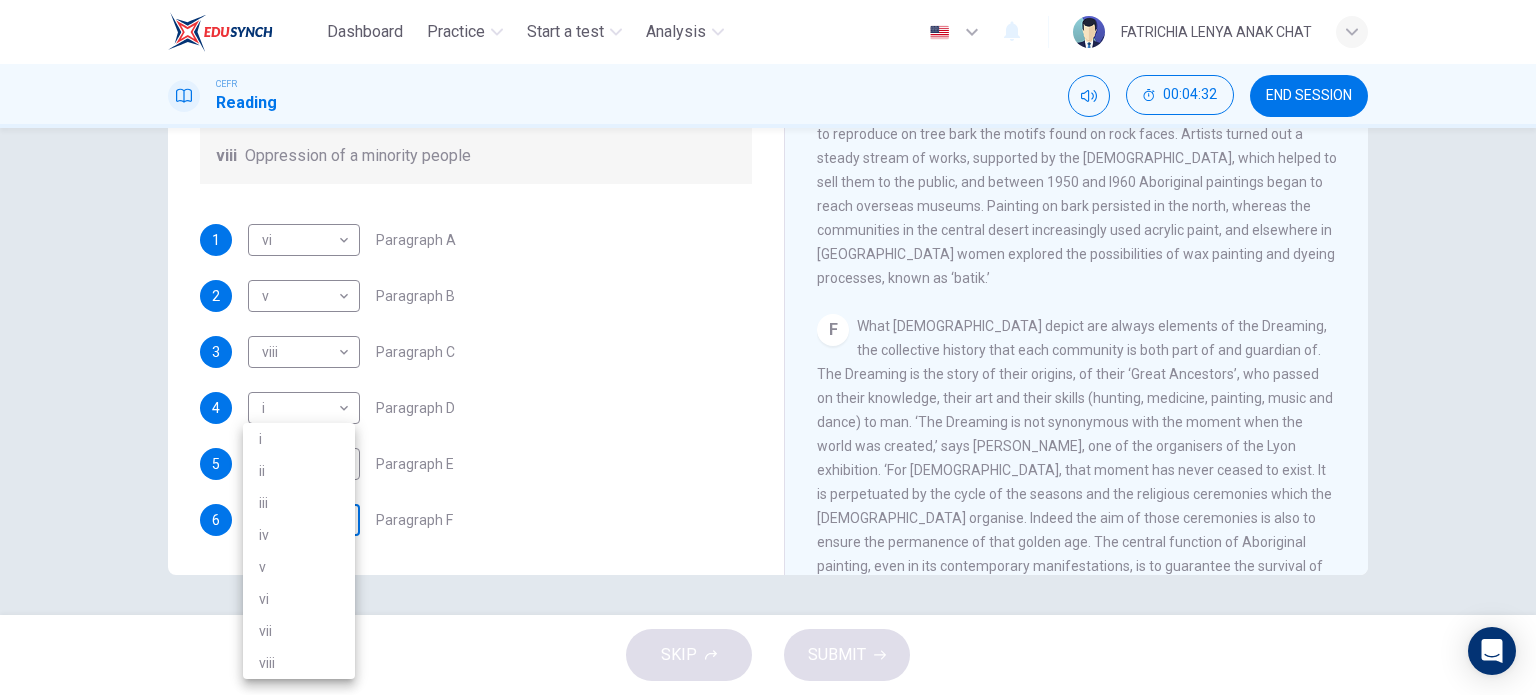 click on "Dashboard Practice Start a test Analysis English en ​ FATRICHIA LENYA ANAK CHAT CEFR Reading 00:04:32 END SESSION Questions 1 - 6 The Reading Passage has eight paragraphs  A-H .
Choose the most suitable heading for paragraphs  A-F  from the list of headings below.
Write the correct number (i-viii) in the boxes below. List of Headings i Amazing results from a project ii New religious ceremonies iii Community art centres iv Early painting techniques and marketing systems v Mythology and history combined vi The increasing acclaim for Aboriginal art vii Belief in continuity viii Oppression of a minority people 1 vi vi ​ Paragraph A 2 v v ​ Paragraph B 3 viii viii ​ Paragraph C 4 i i ​ Paragraph D 5 iv iv ​ Paragraph E 6 ​ ​ Paragraph F Painters of Time CLICK TO ZOOM Click to Zoom A B C D E F G H  [DATE], Aboriginal painting has become a great success. Some works sell for more than $25,000, and exceptional items may fetch as much as $180,000 in [GEOGRAPHIC_DATA]. SKIP SUBMIT Dashboard Practice Analysis" at bounding box center (768, 347) 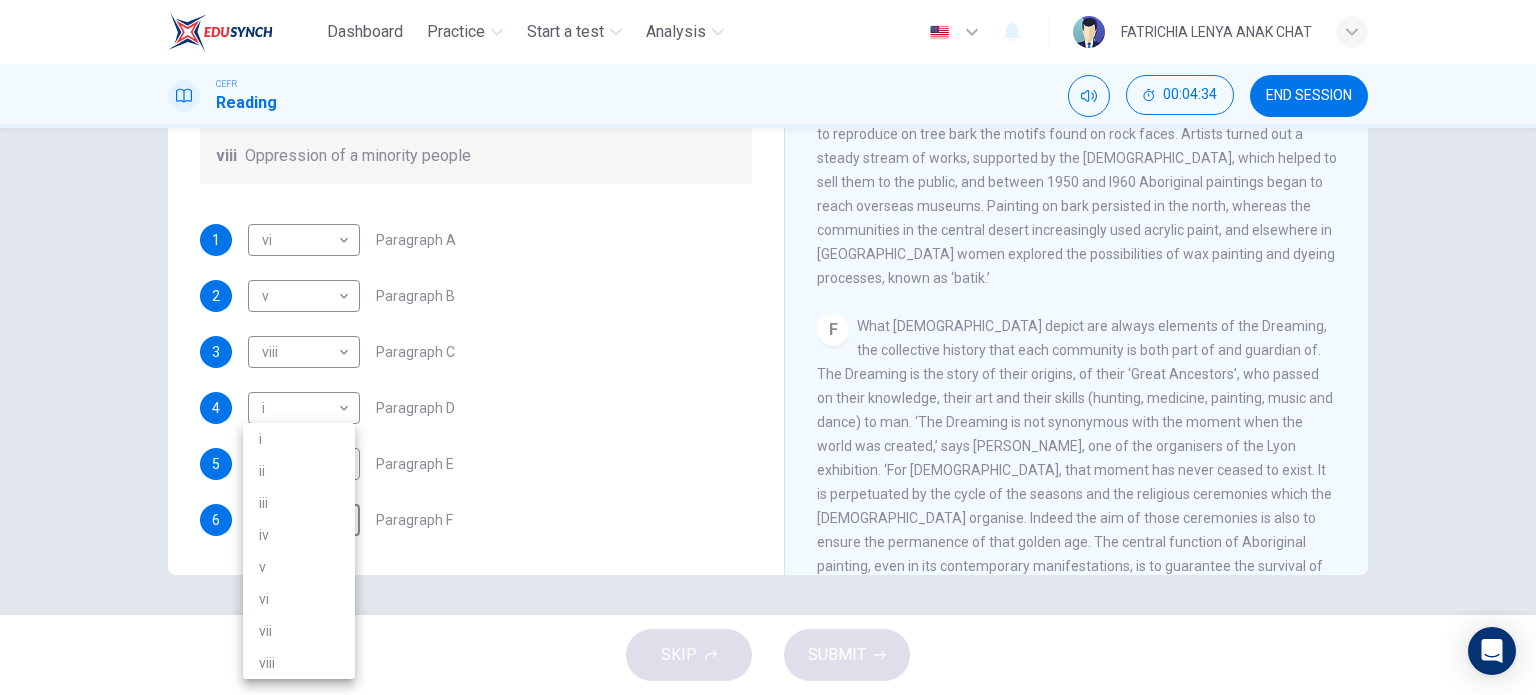 click at bounding box center [768, 347] 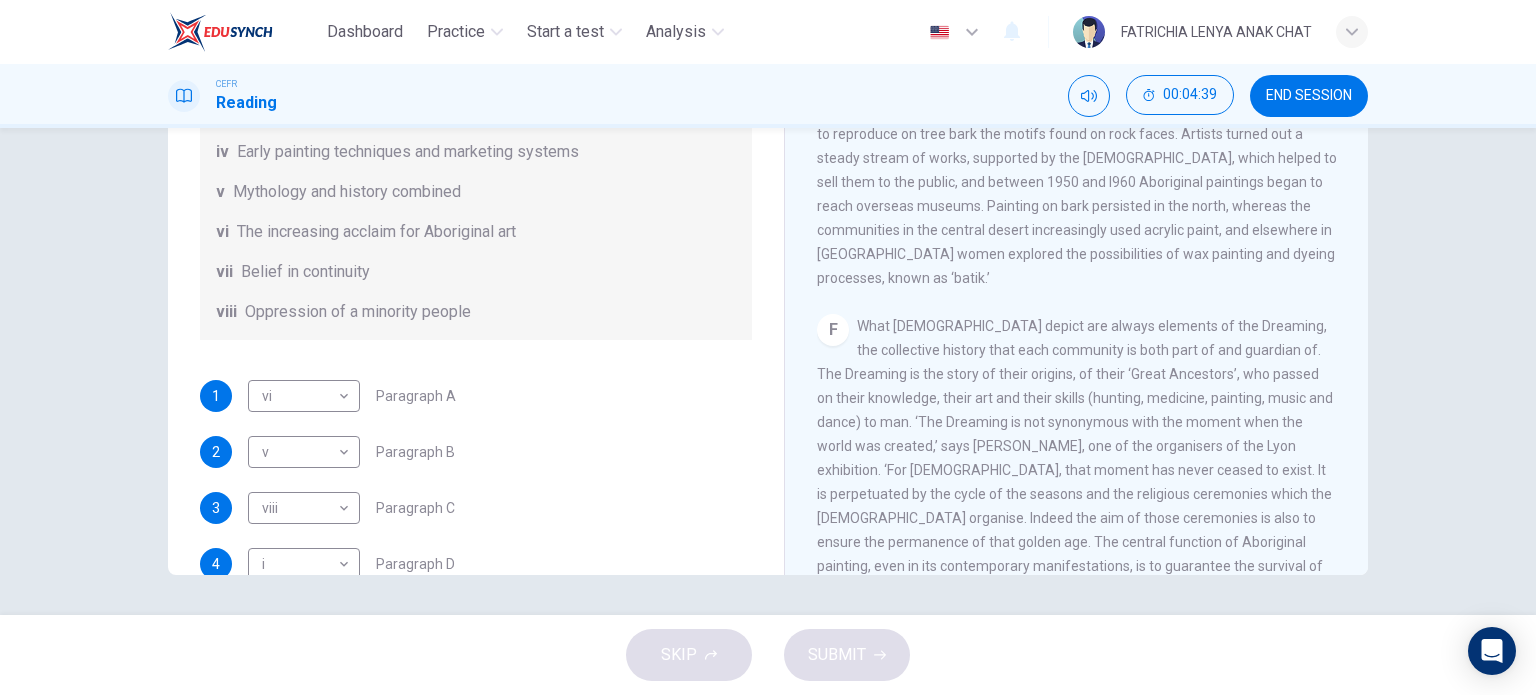 scroll, scrollTop: 352, scrollLeft: 0, axis: vertical 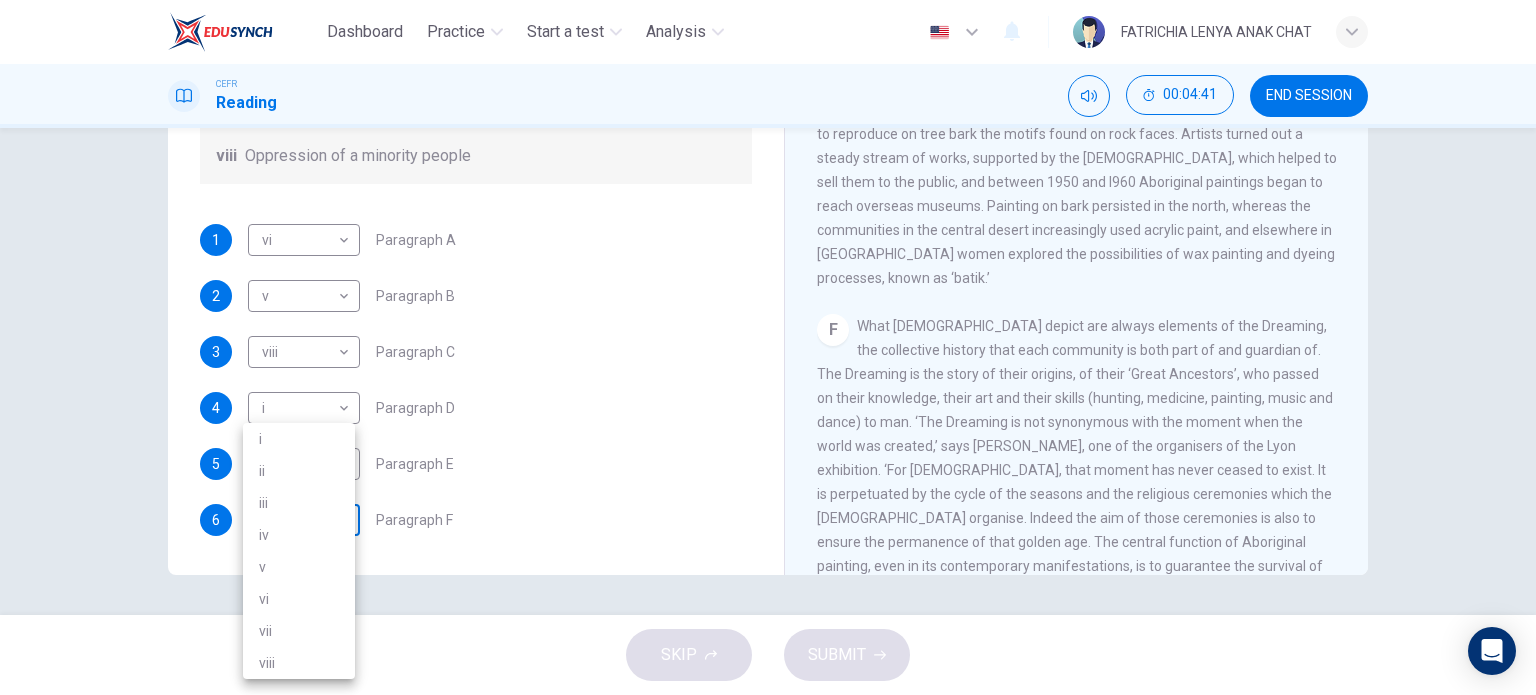 click on "Dashboard Practice Start a test Analysis English en ​ FATRICHIA LENYA ANAK CHAT CEFR Reading 00:04:41 END SESSION Questions 1 - 6 The Reading Passage has eight paragraphs  A-H .
Choose the most suitable heading for paragraphs  A-F  from the list of headings below.
Write the correct number (i-viii) in the boxes below. List of Headings i Amazing results from a project ii New religious ceremonies iii Community art centres iv Early painting techniques and marketing systems v Mythology and history combined vi The increasing acclaim for Aboriginal art vii Belief in continuity viii Oppression of a minority people 1 vi vi ​ Paragraph A 2 v v ​ Paragraph B 3 viii viii ​ Paragraph C 4 i i ​ Paragraph D 5 iv iv ​ Paragraph E 6 ​ ​ Paragraph F Painters of Time CLICK TO ZOOM Click to Zoom A B C D E F G H  [DATE], Aboriginal painting has become a great success. Some works sell for more than $25,000, and exceptional items may fetch as much as $180,000 in [GEOGRAPHIC_DATA]. SKIP SUBMIT Dashboard Practice Analysis" at bounding box center [768, 347] 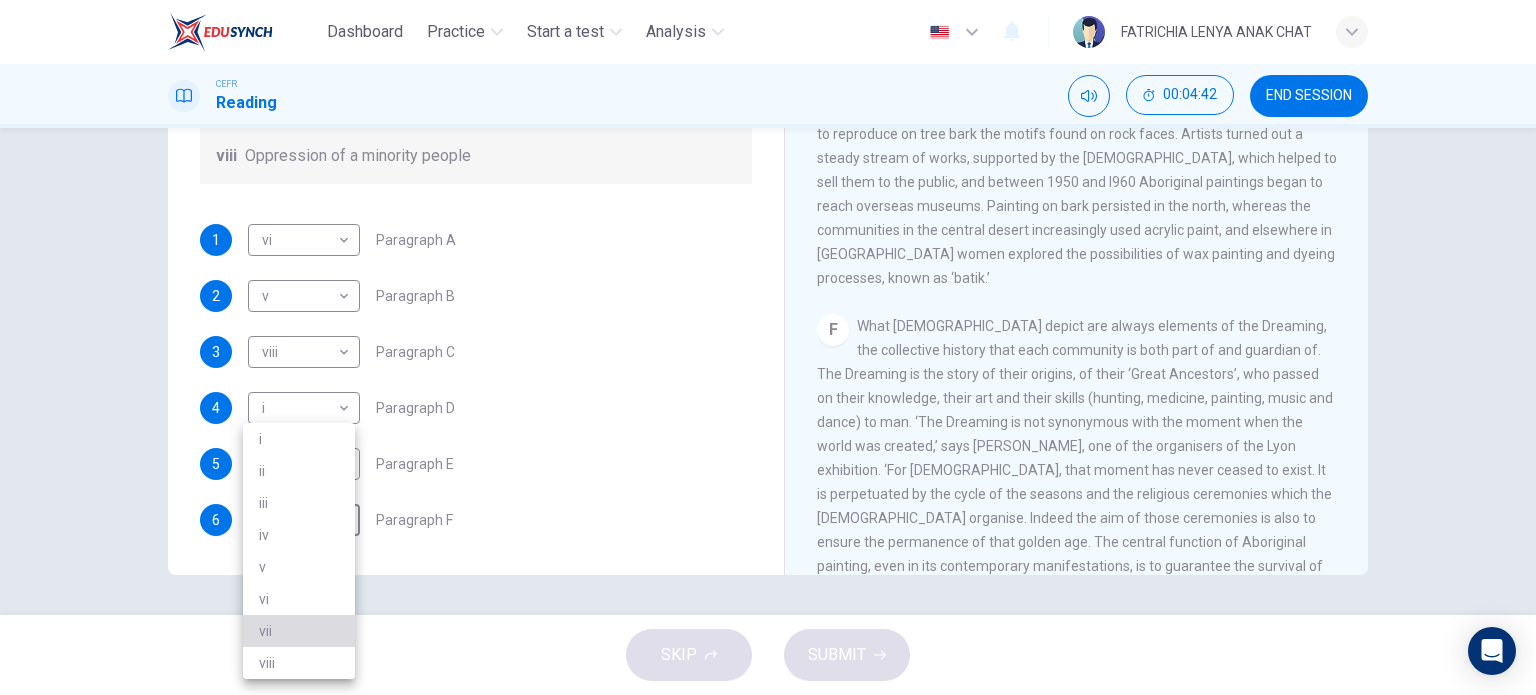 click on "vii" at bounding box center (299, 631) 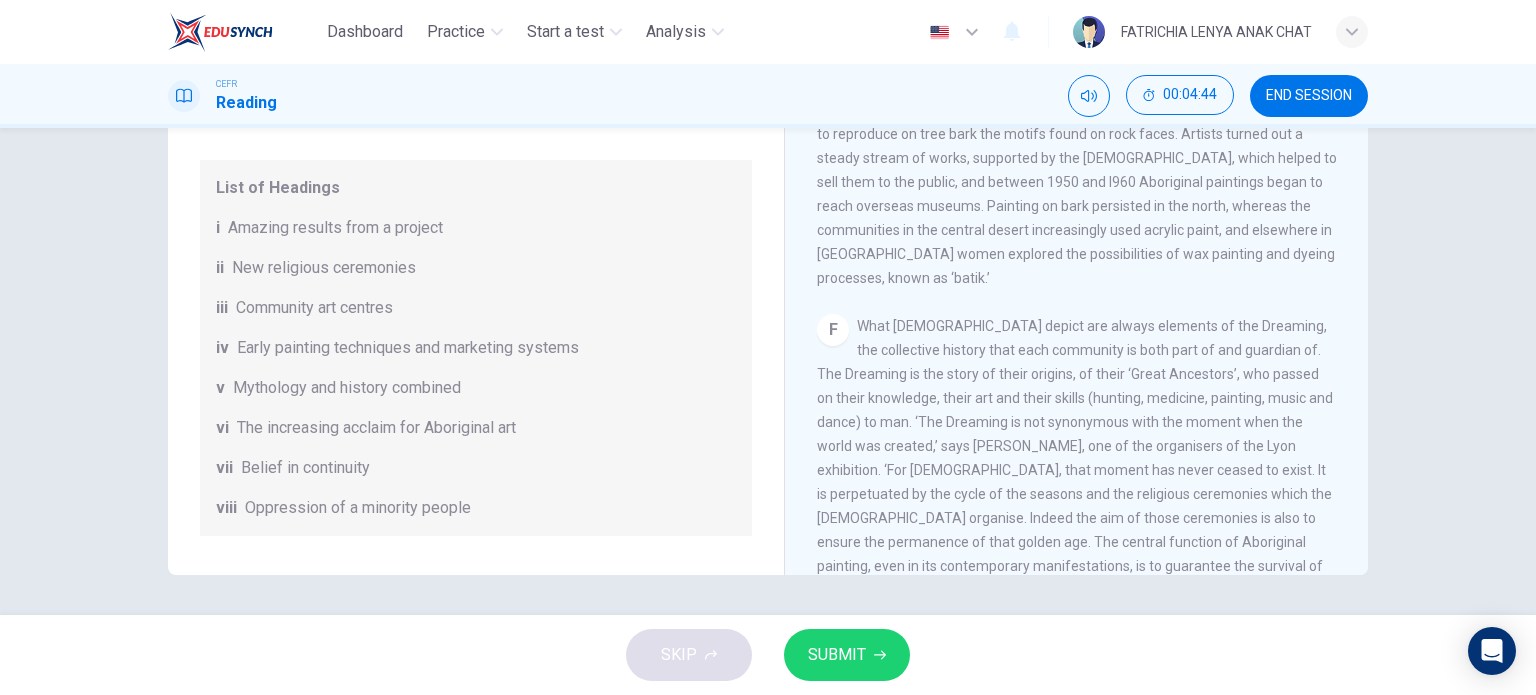 scroll, scrollTop: 352, scrollLeft: 0, axis: vertical 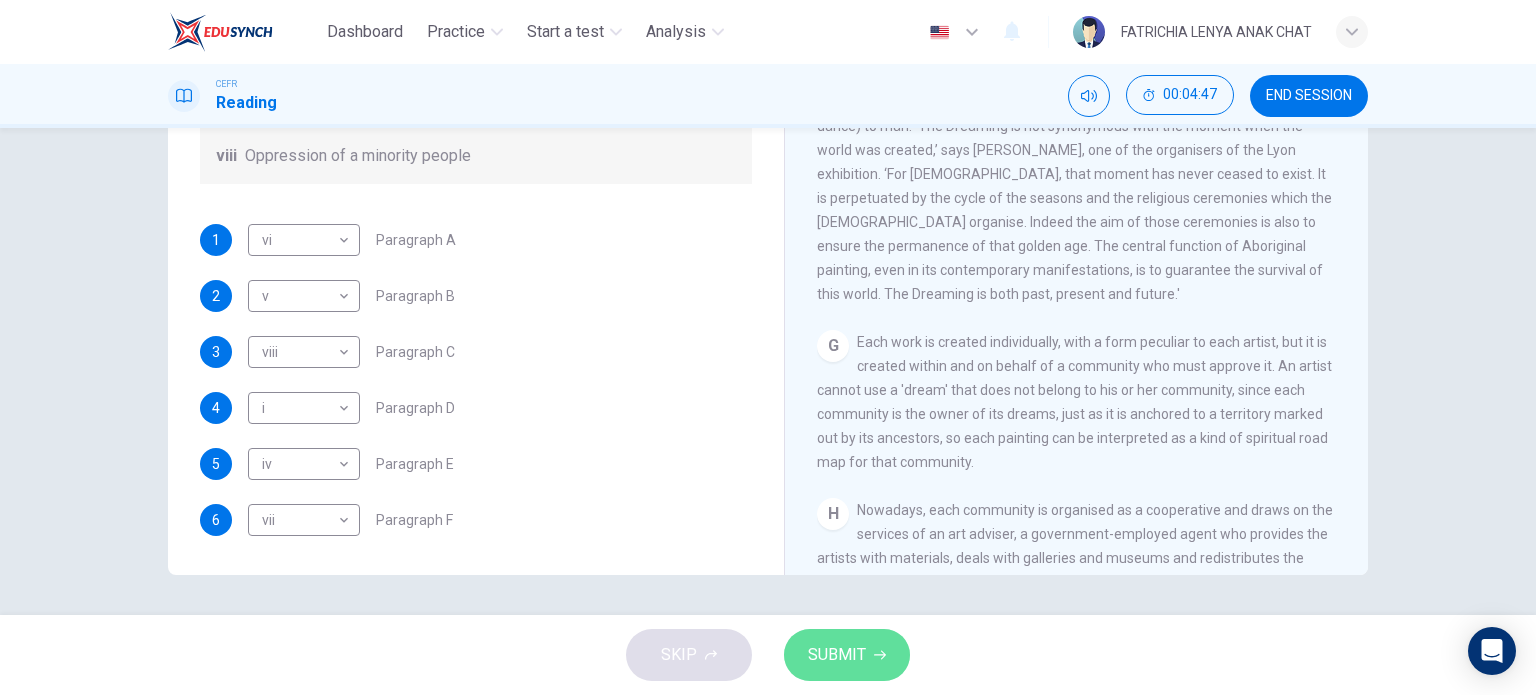 click on "SUBMIT" at bounding box center (847, 655) 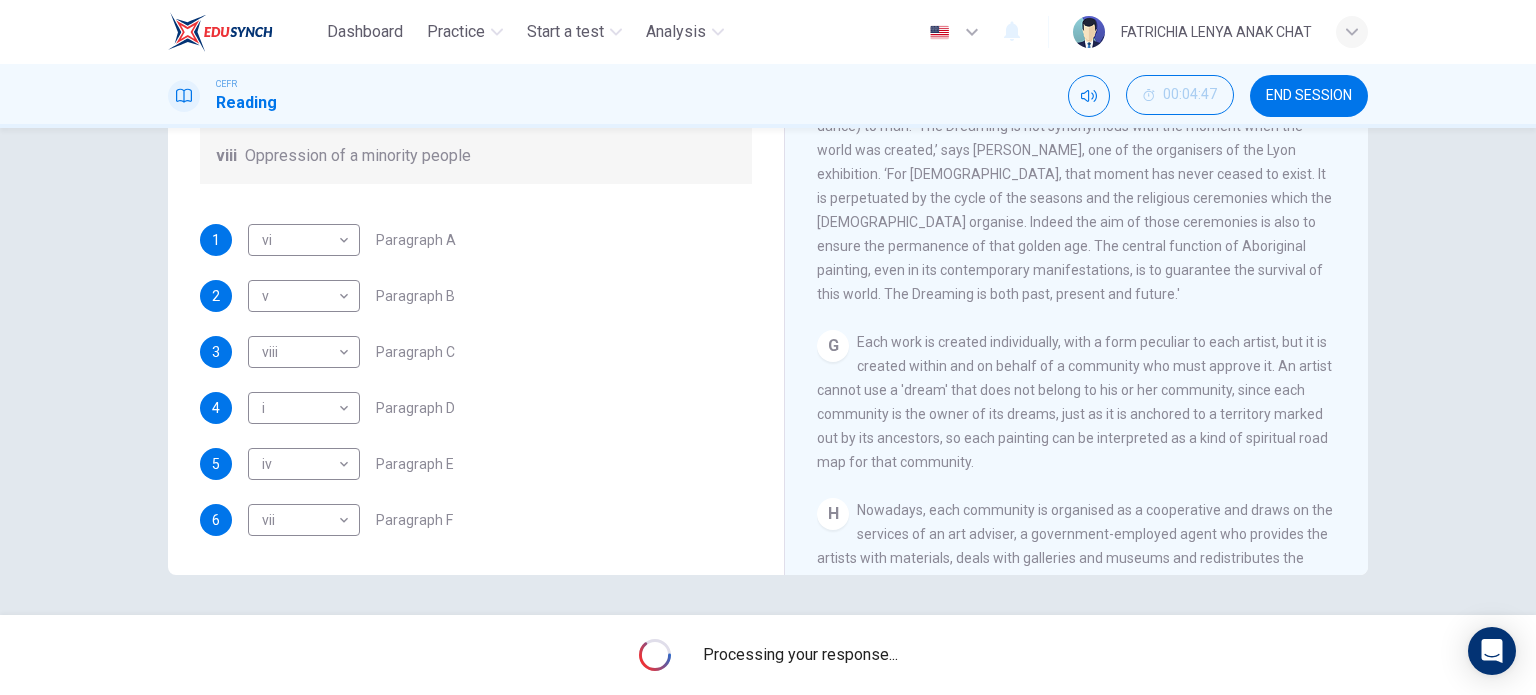 scroll, scrollTop: 1840, scrollLeft: 0, axis: vertical 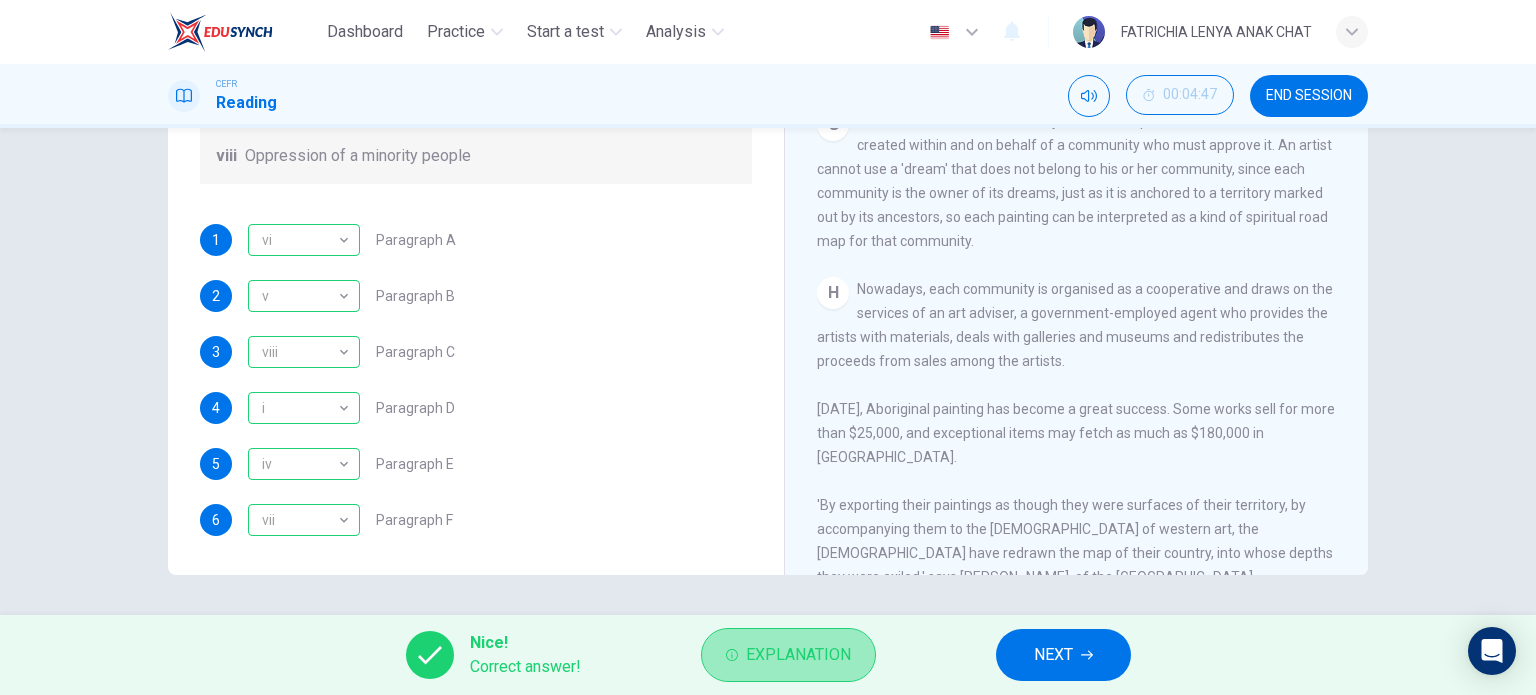 click on "Explanation" at bounding box center [798, 655] 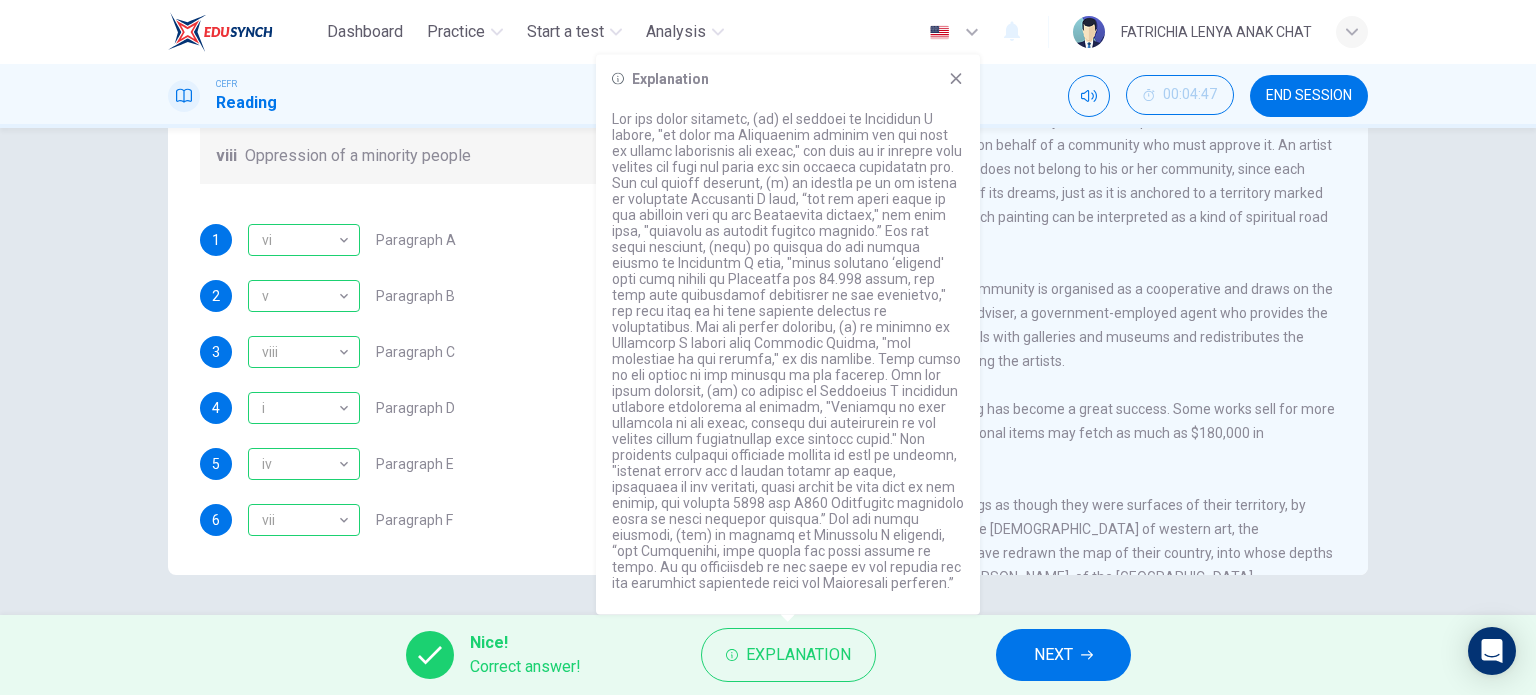 click 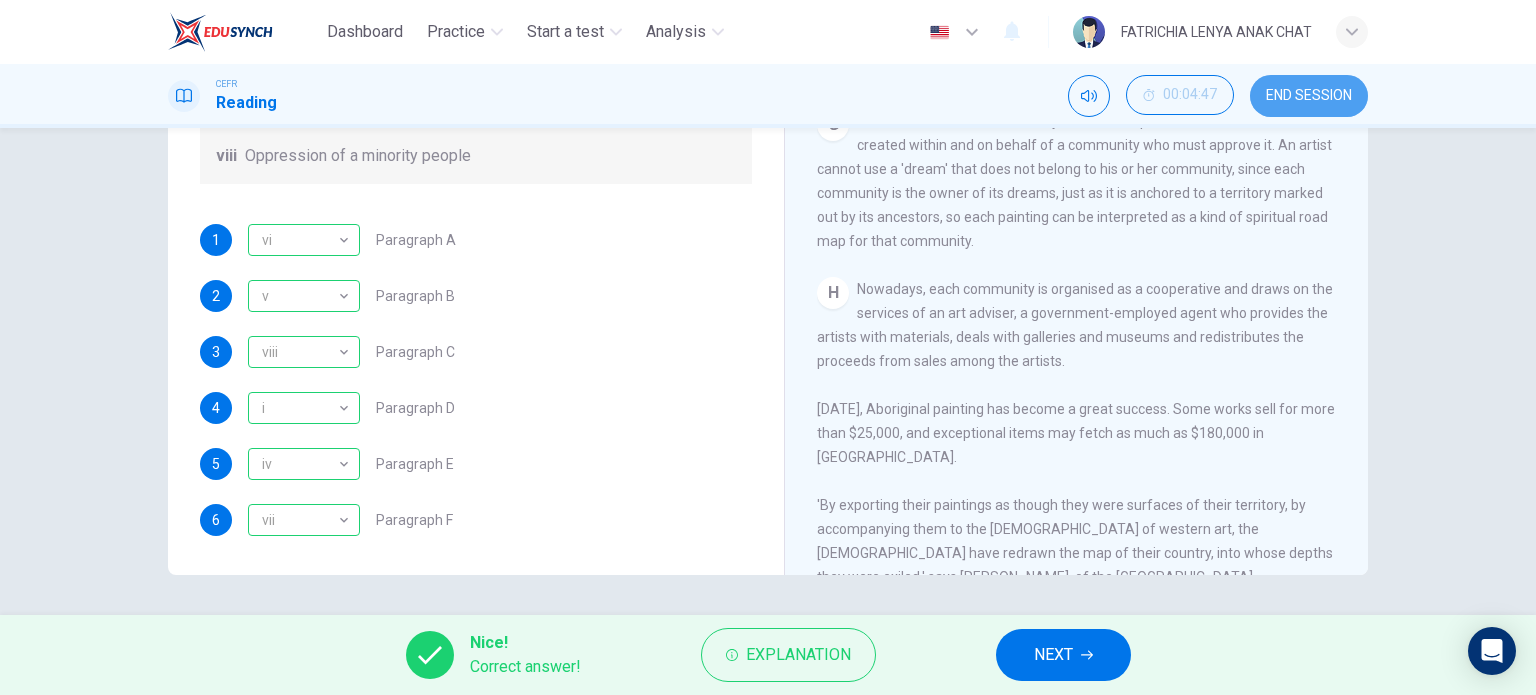 click on "END SESSION" at bounding box center [1309, 96] 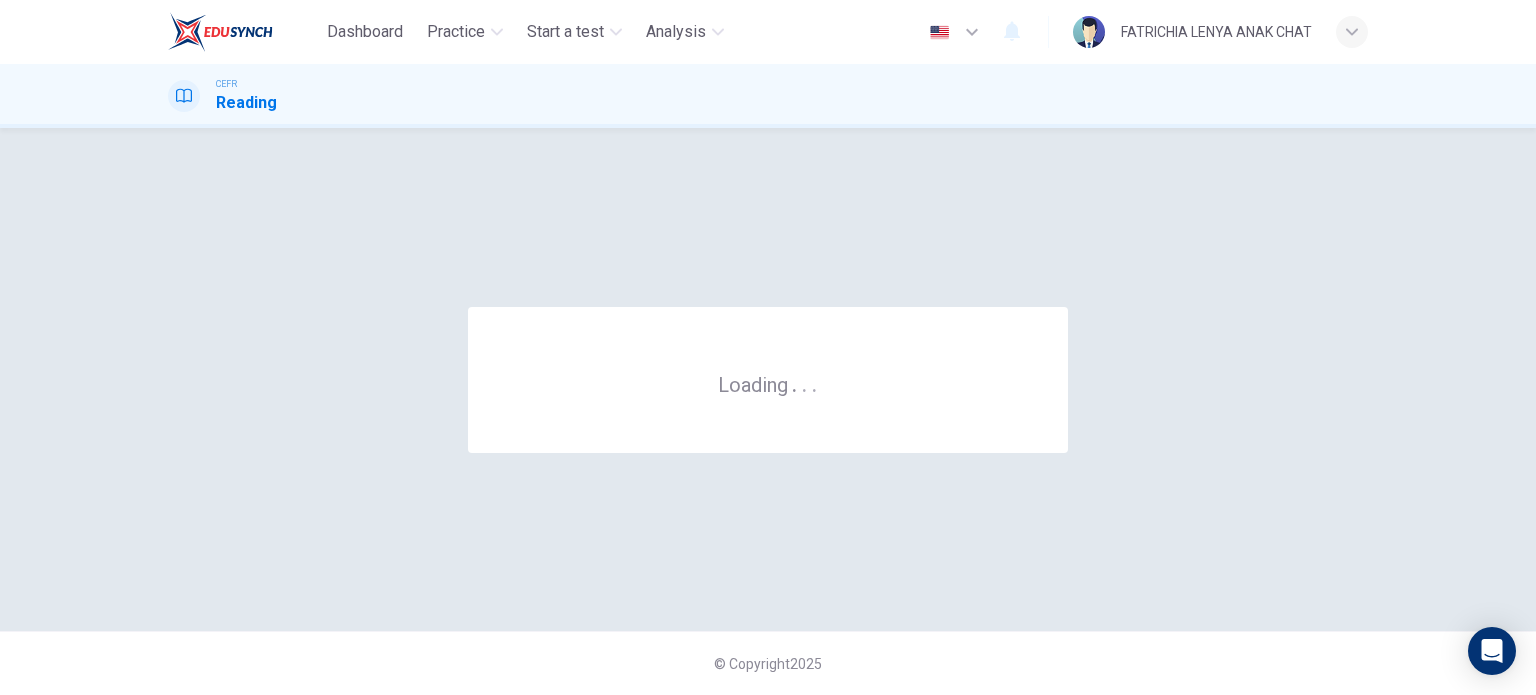 scroll, scrollTop: 0, scrollLeft: 0, axis: both 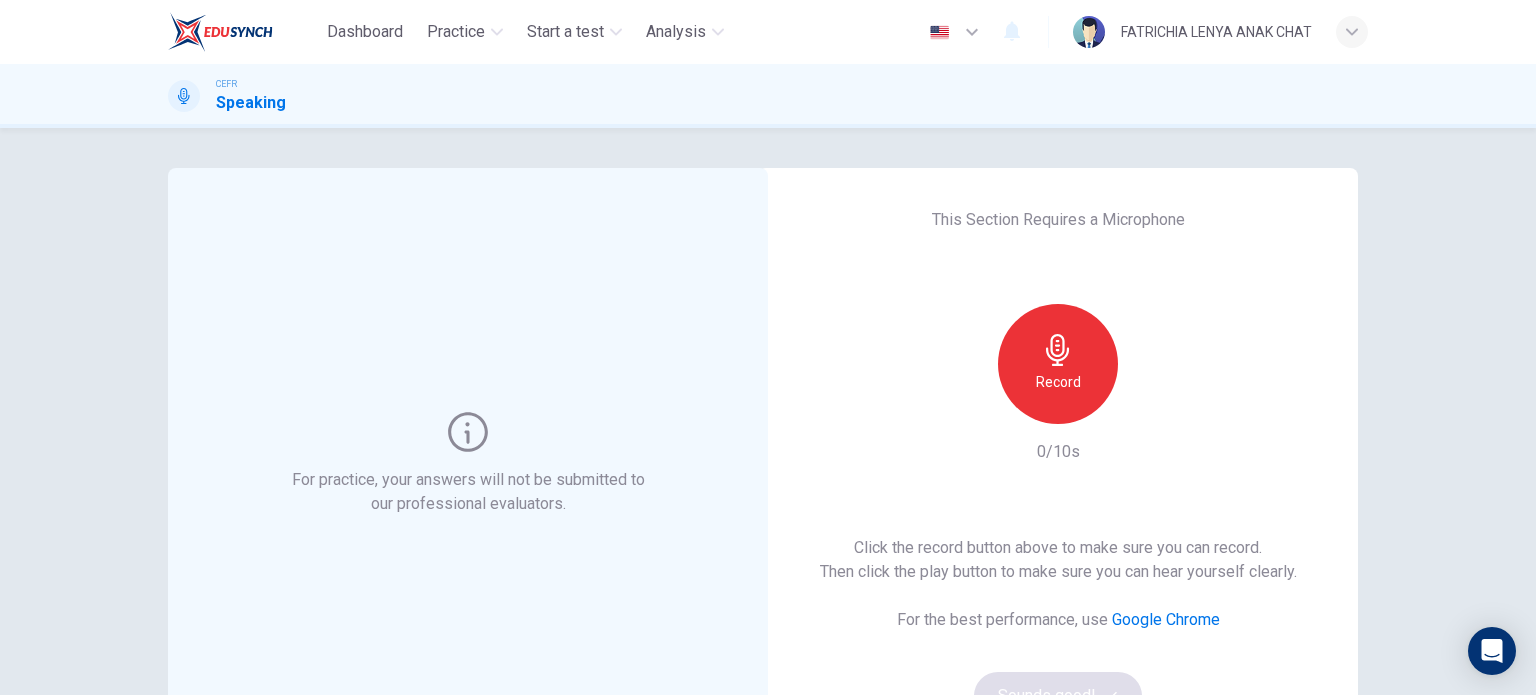 click on "For practice, your answers will not be submitted to our professional evaluators." at bounding box center [468, 464] 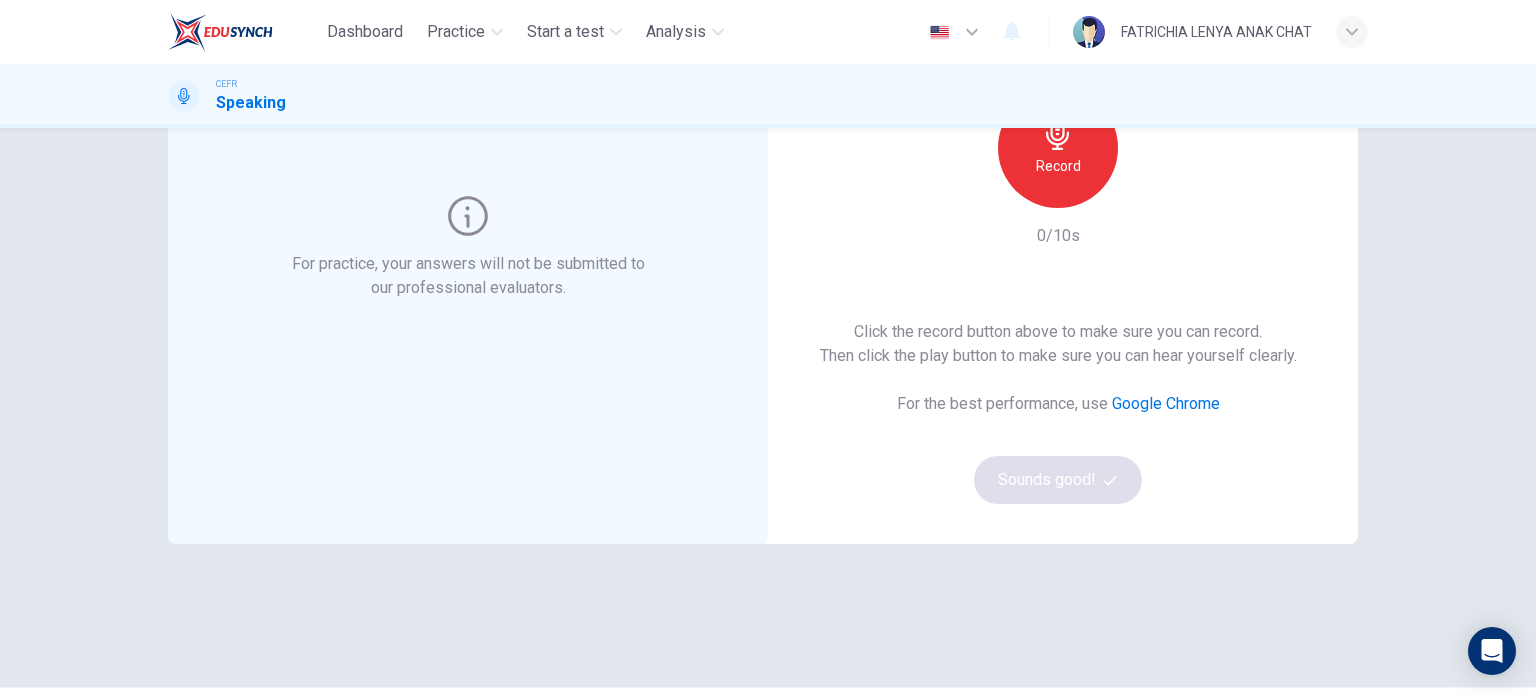 scroll, scrollTop: 272, scrollLeft: 0, axis: vertical 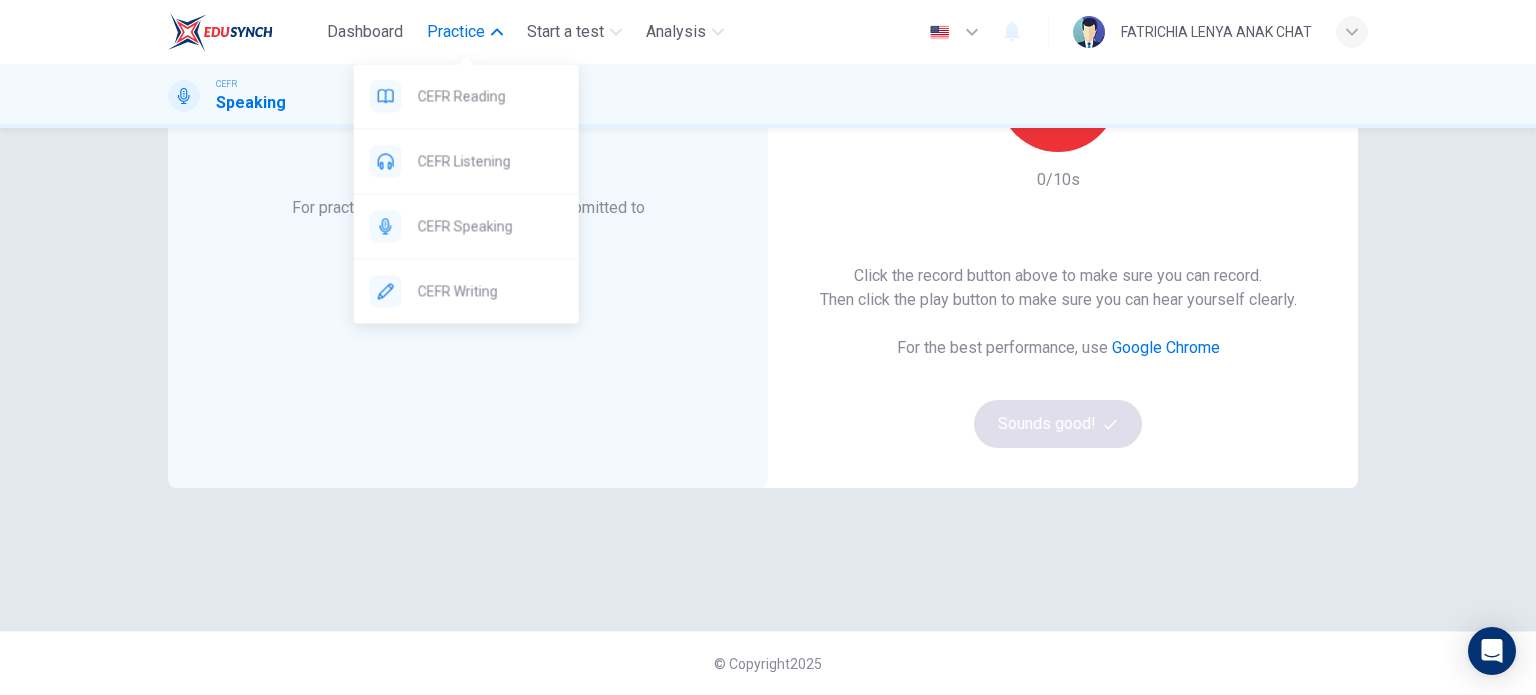 click on "Practice" at bounding box center (456, 32) 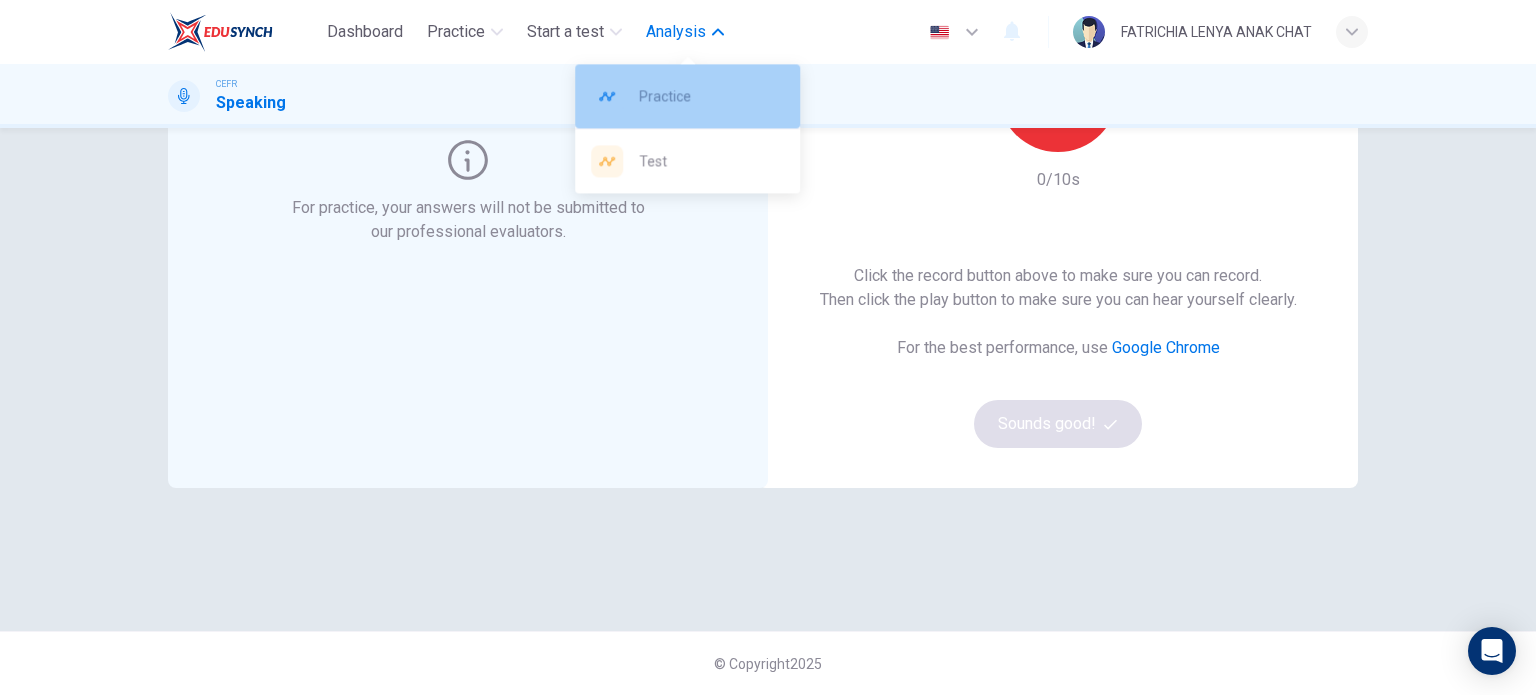 click on "Practice" at bounding box center [711, 96] 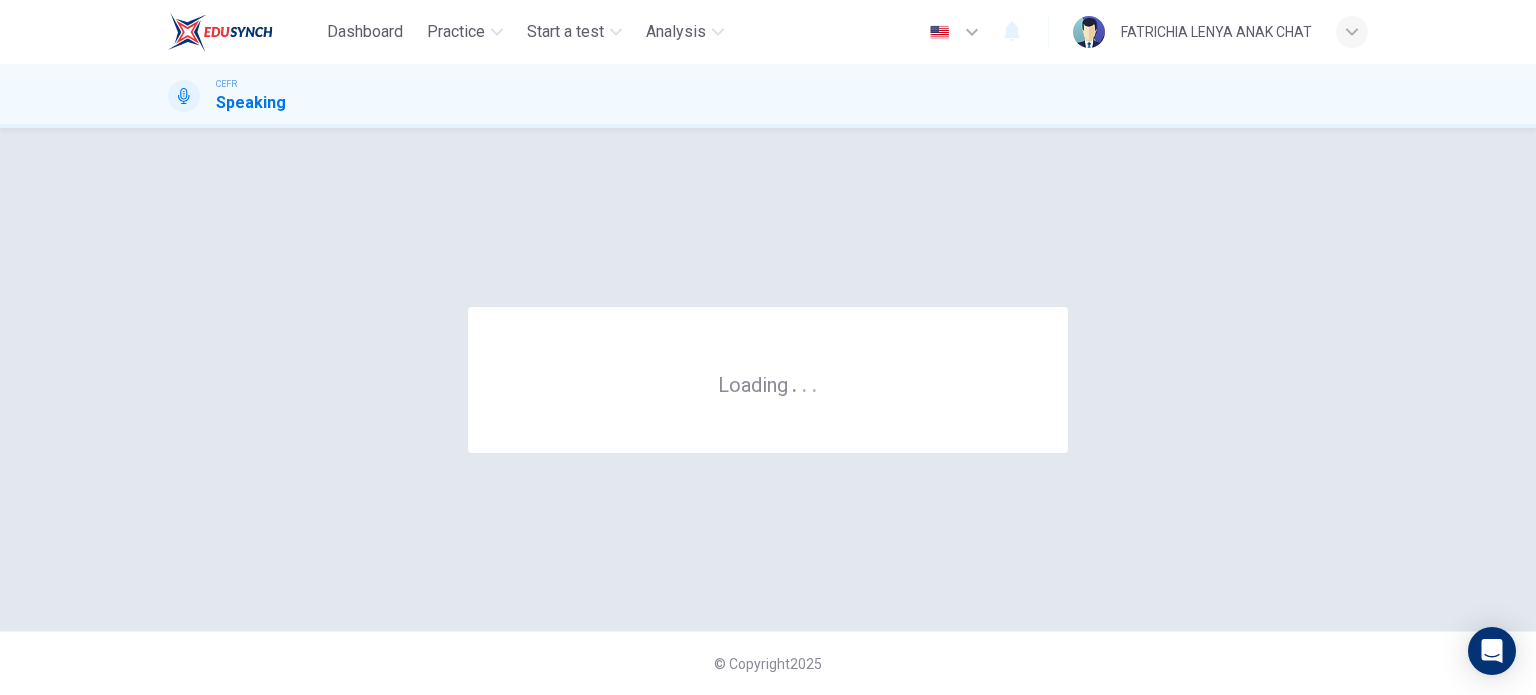 scroll, scrollTop: 0, scrollLeft: 0, axis: both 